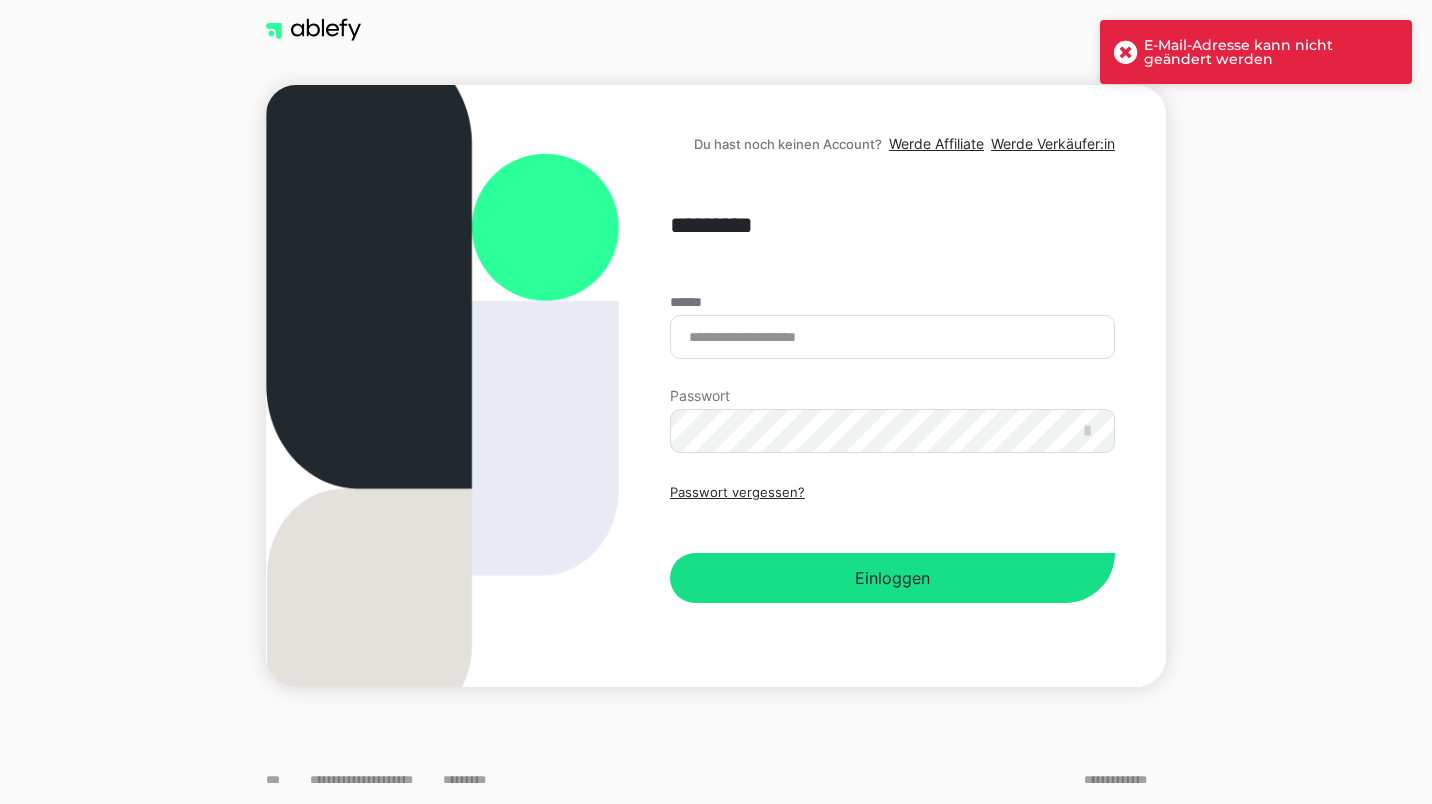 scroll, scrollTop: 0, scrollLeft: 0, axis: both 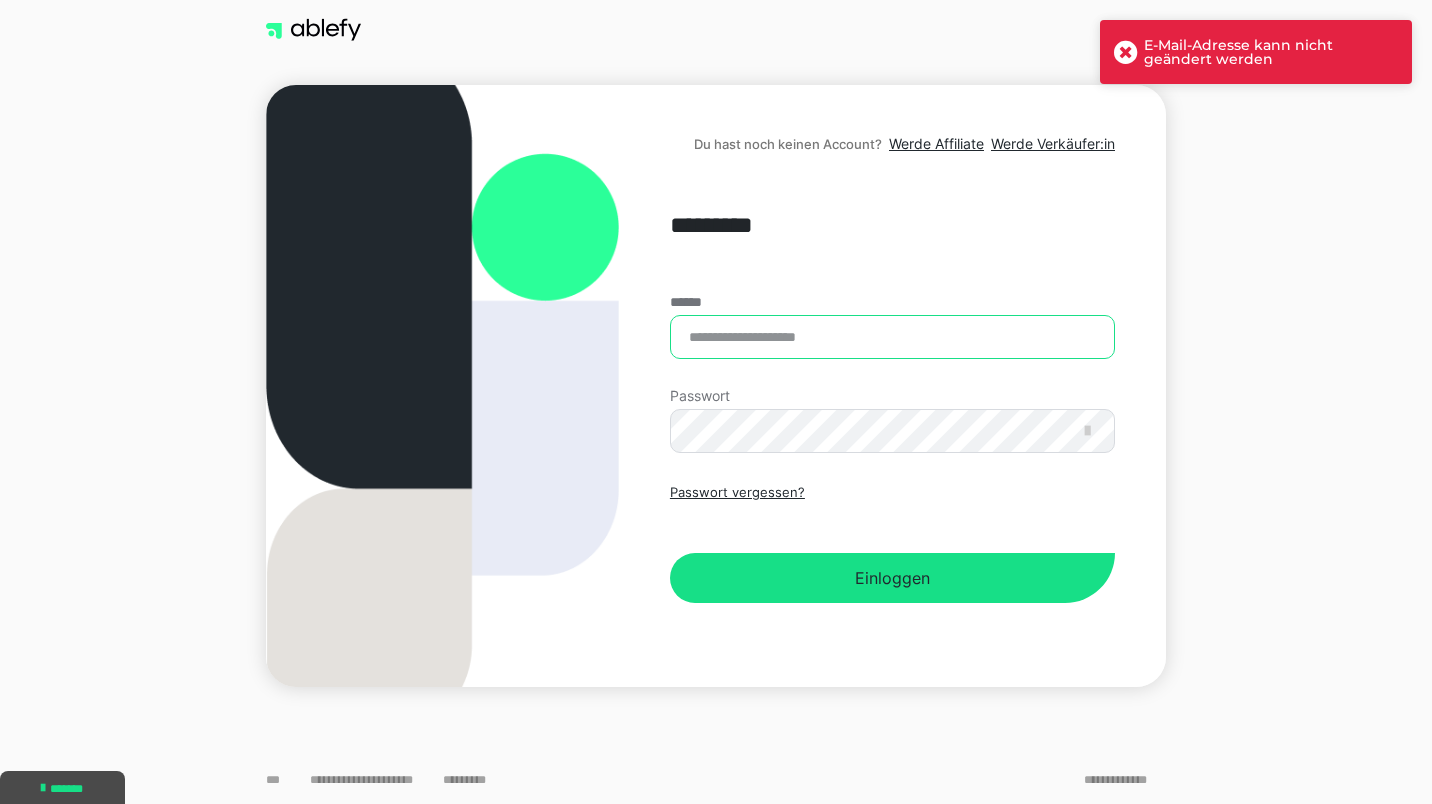 click on "******" at bounding box center [892, 337] 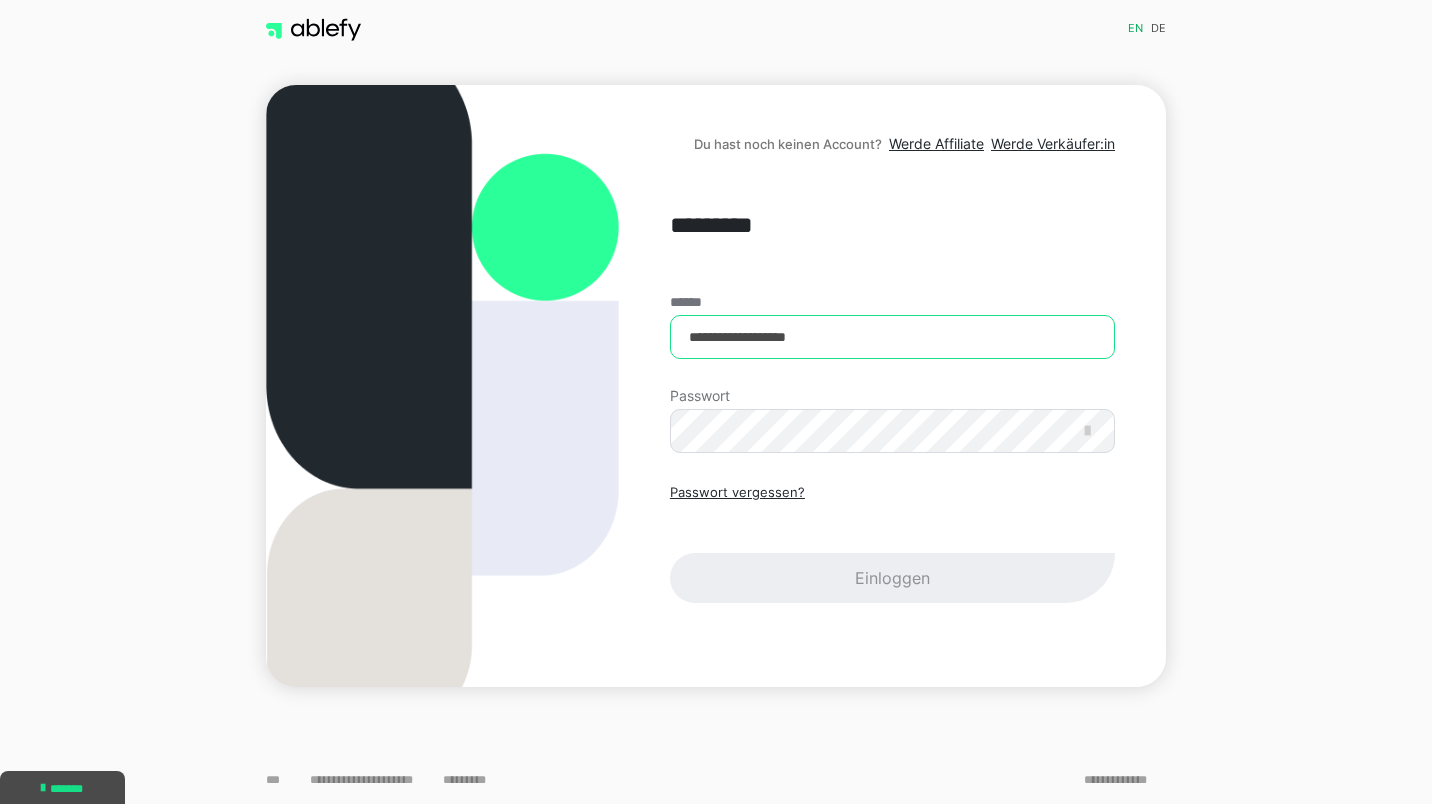 type on "**********" 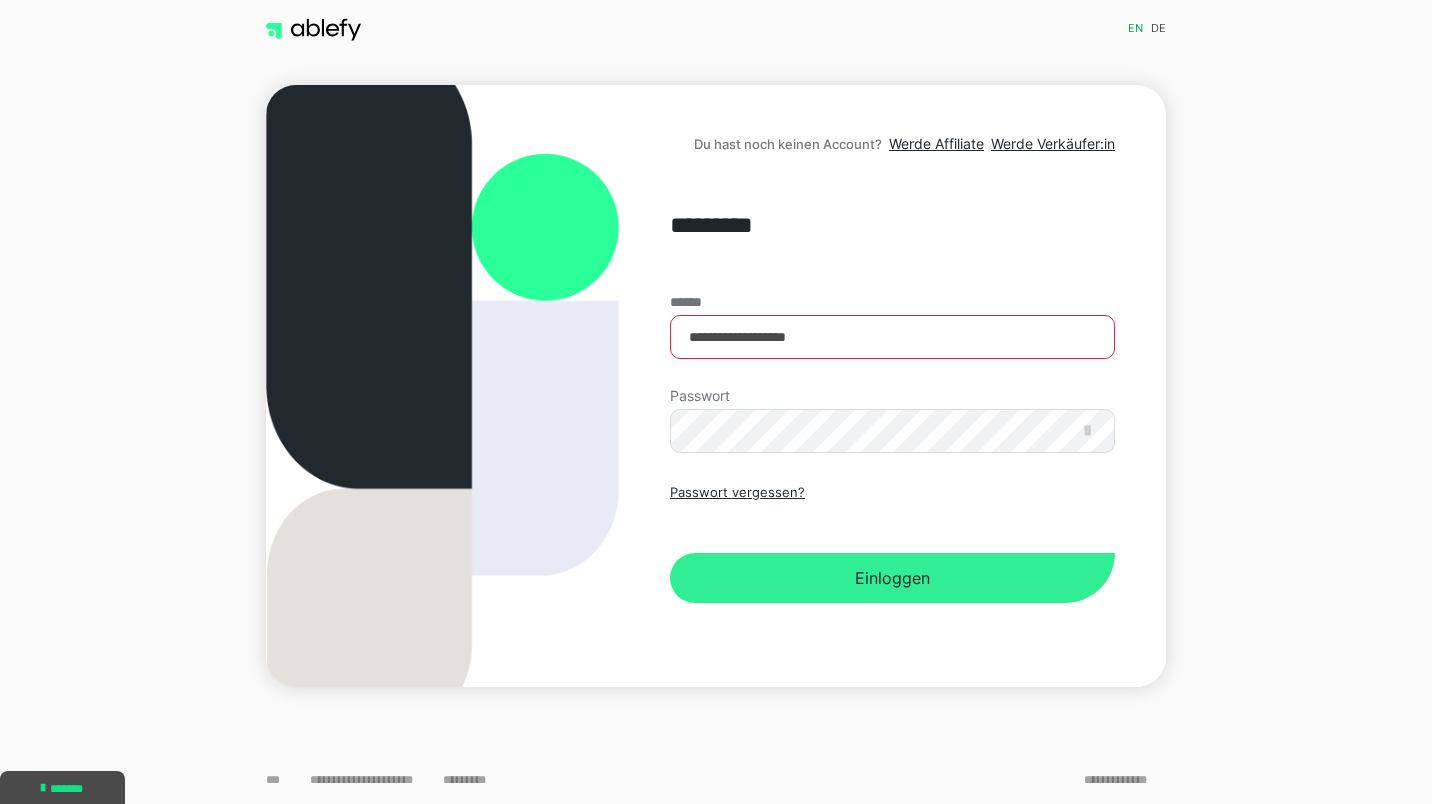 click on "Einloggen" at bounding box center [892, 578] 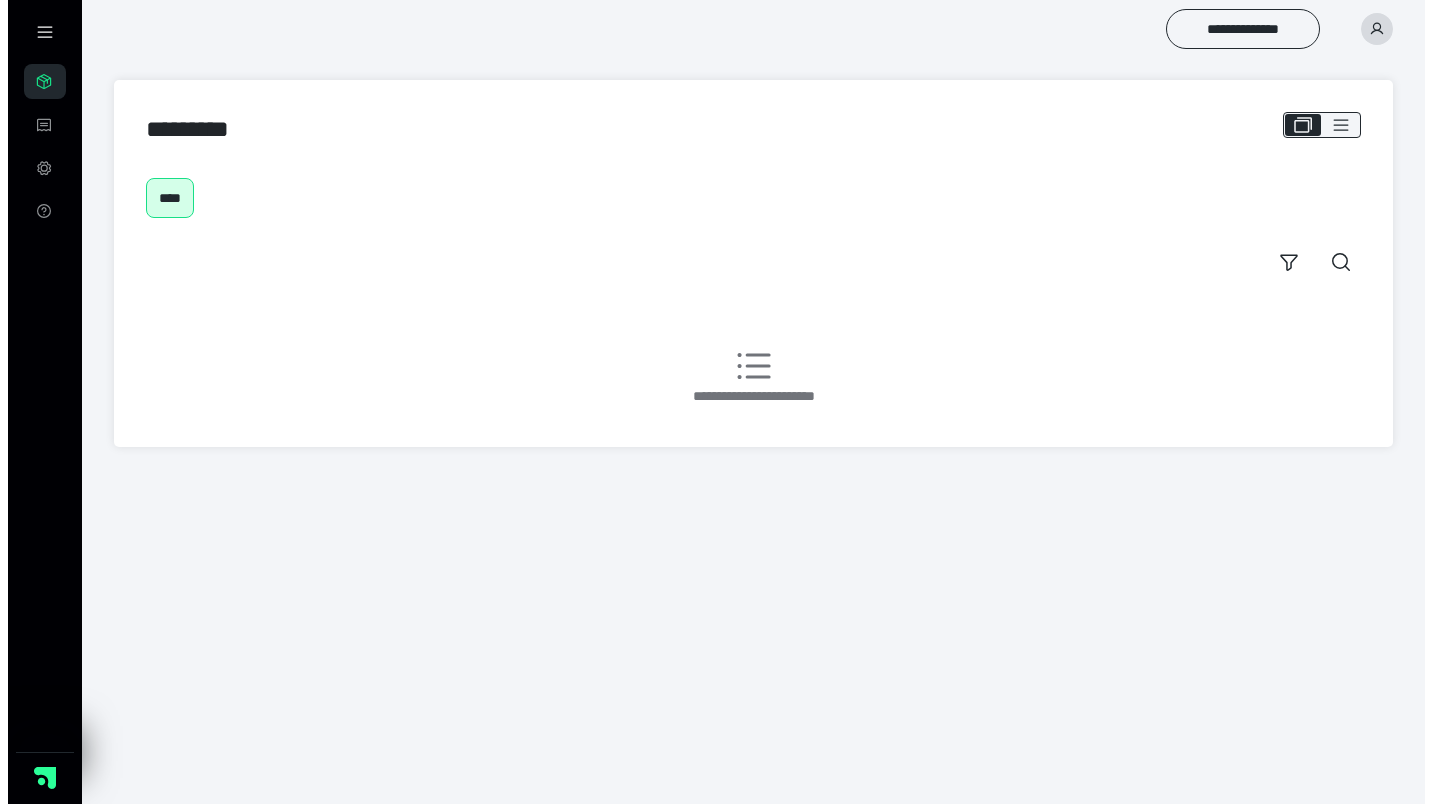 scroll, scrollTop: 0, scrollLeft: 0, axis: both 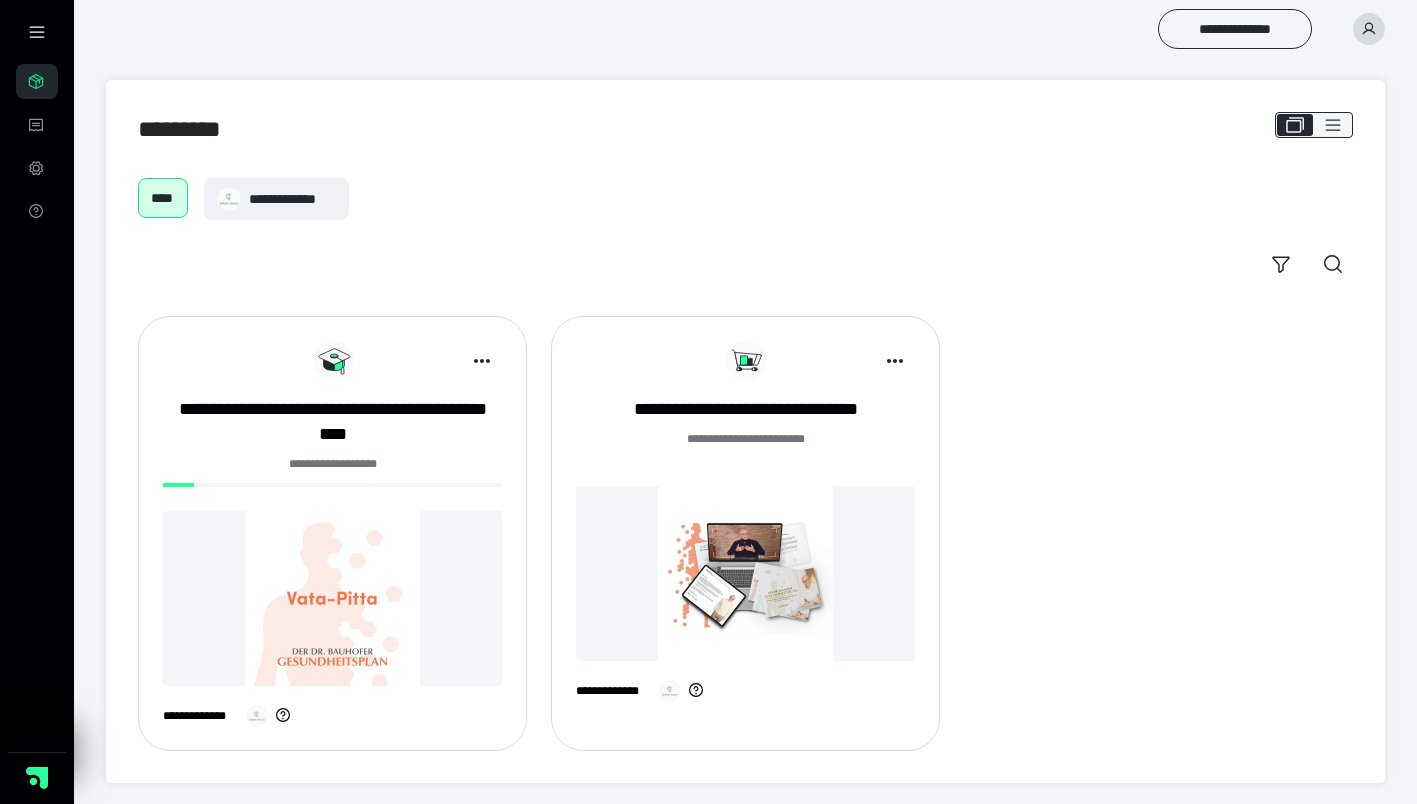 click on "**********" at bounding box center [332, 541] 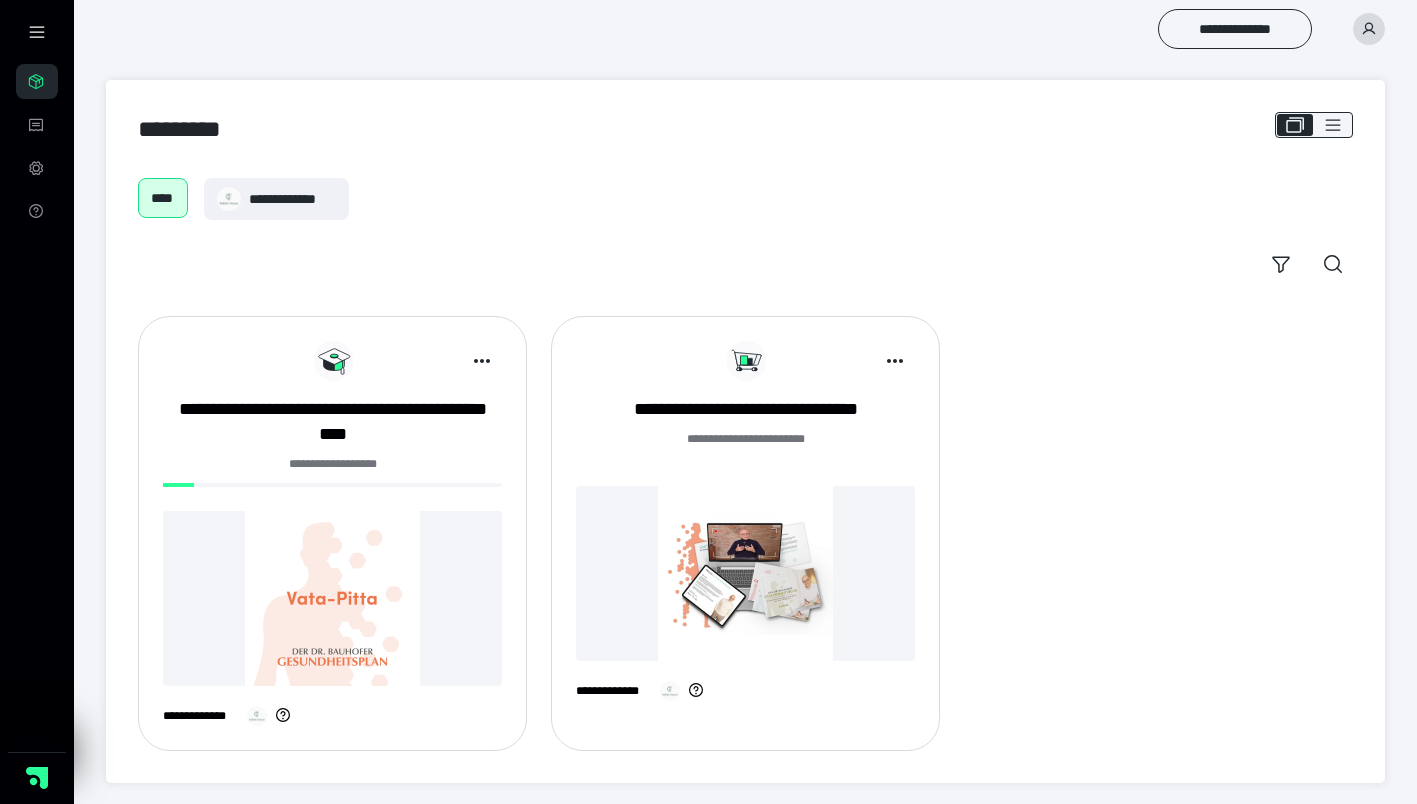 click at bounding box center (332, 598) 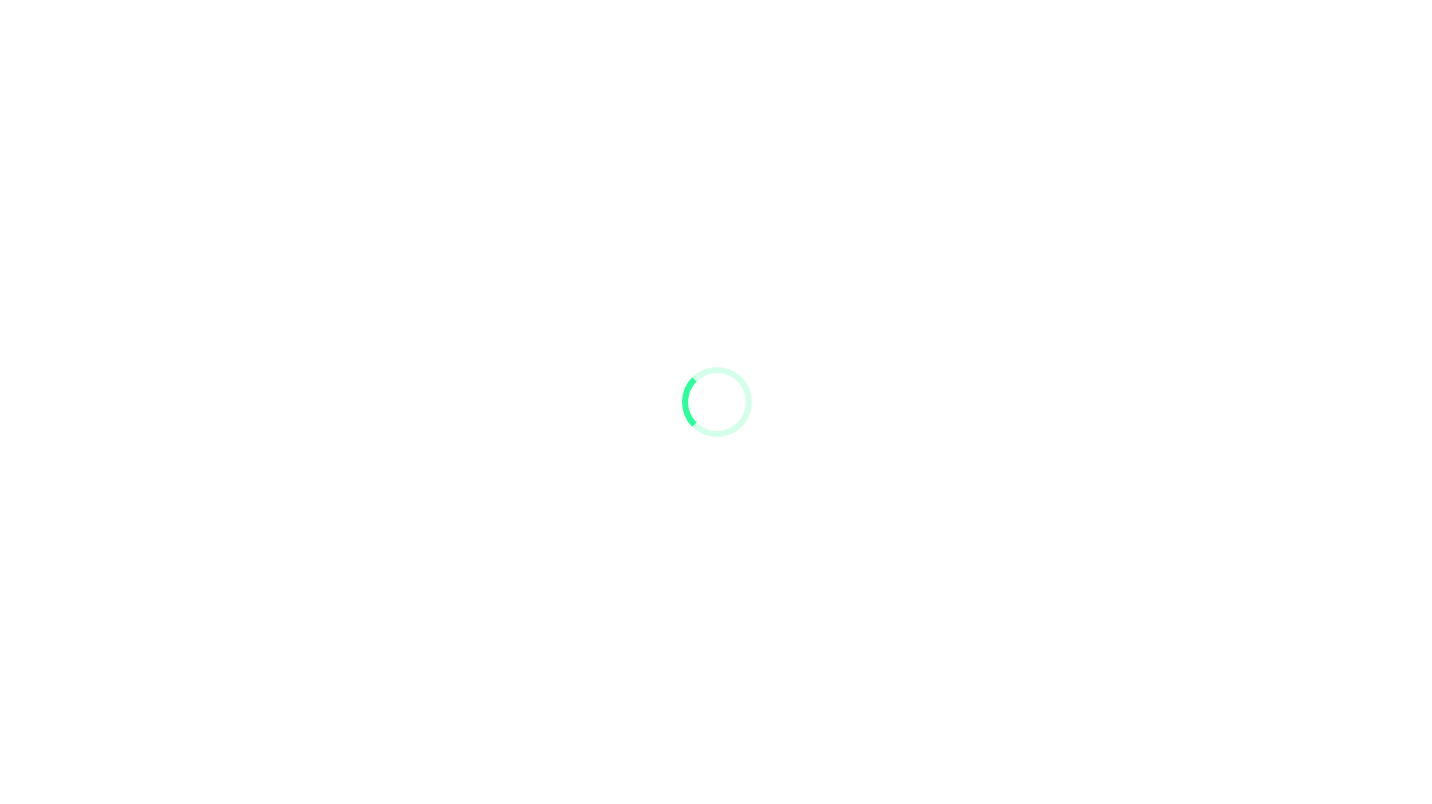 scroll, scrollTop: 0, scrollLeft: 0, axis: both 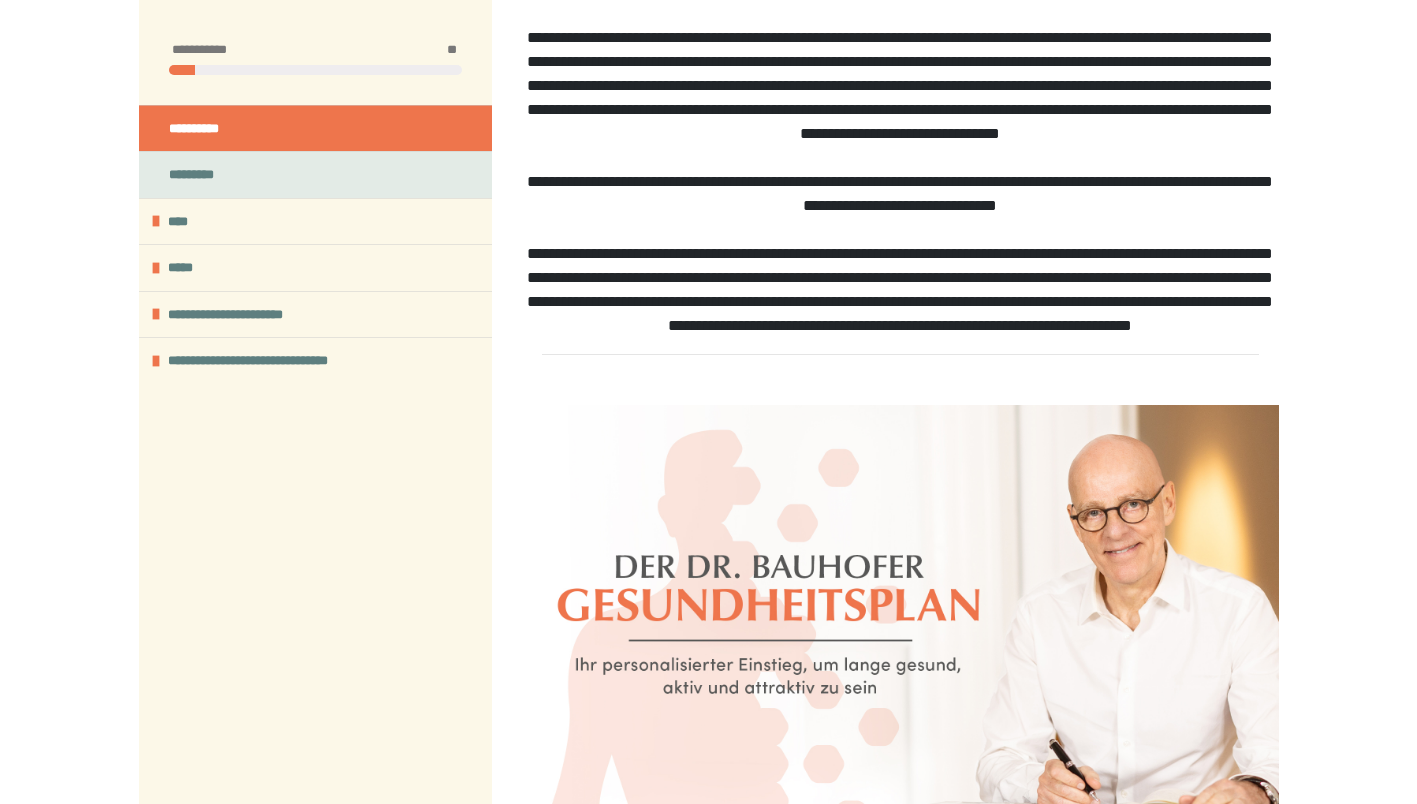 click on "*********" at bounding box center [203, 175] 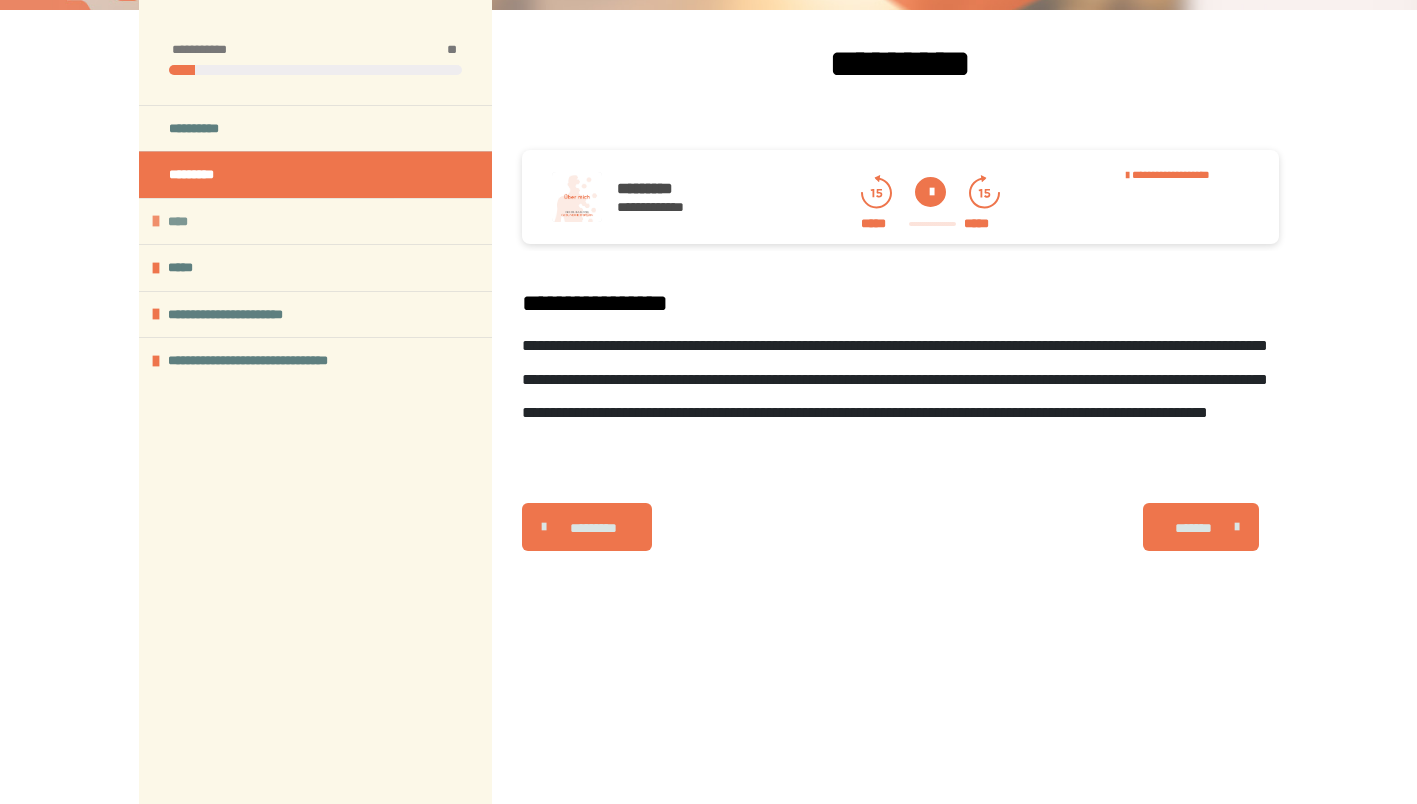 click on "****" at bounding box center (182, 222) 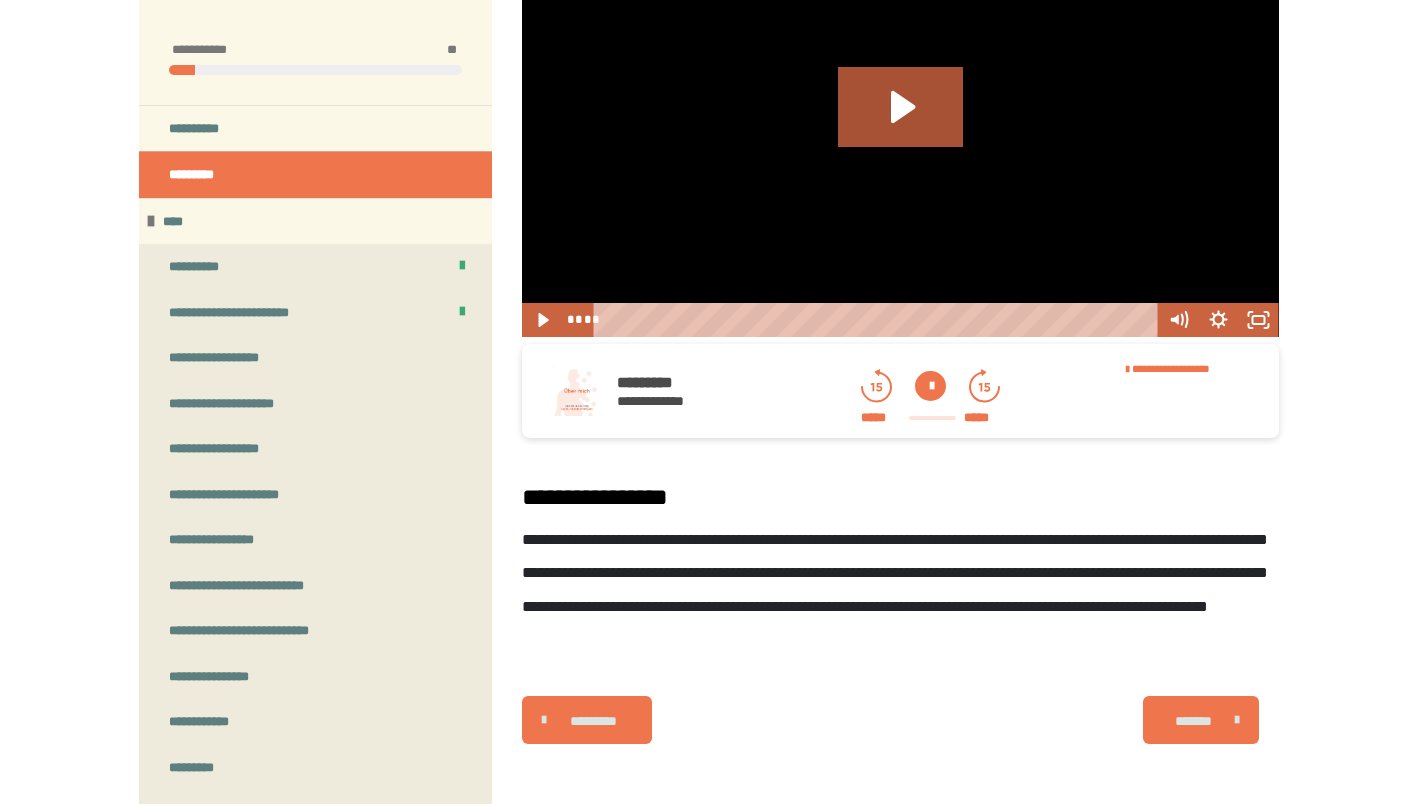 scroll, scrollTop: 512, scrollLeft: 0, axis: vertical 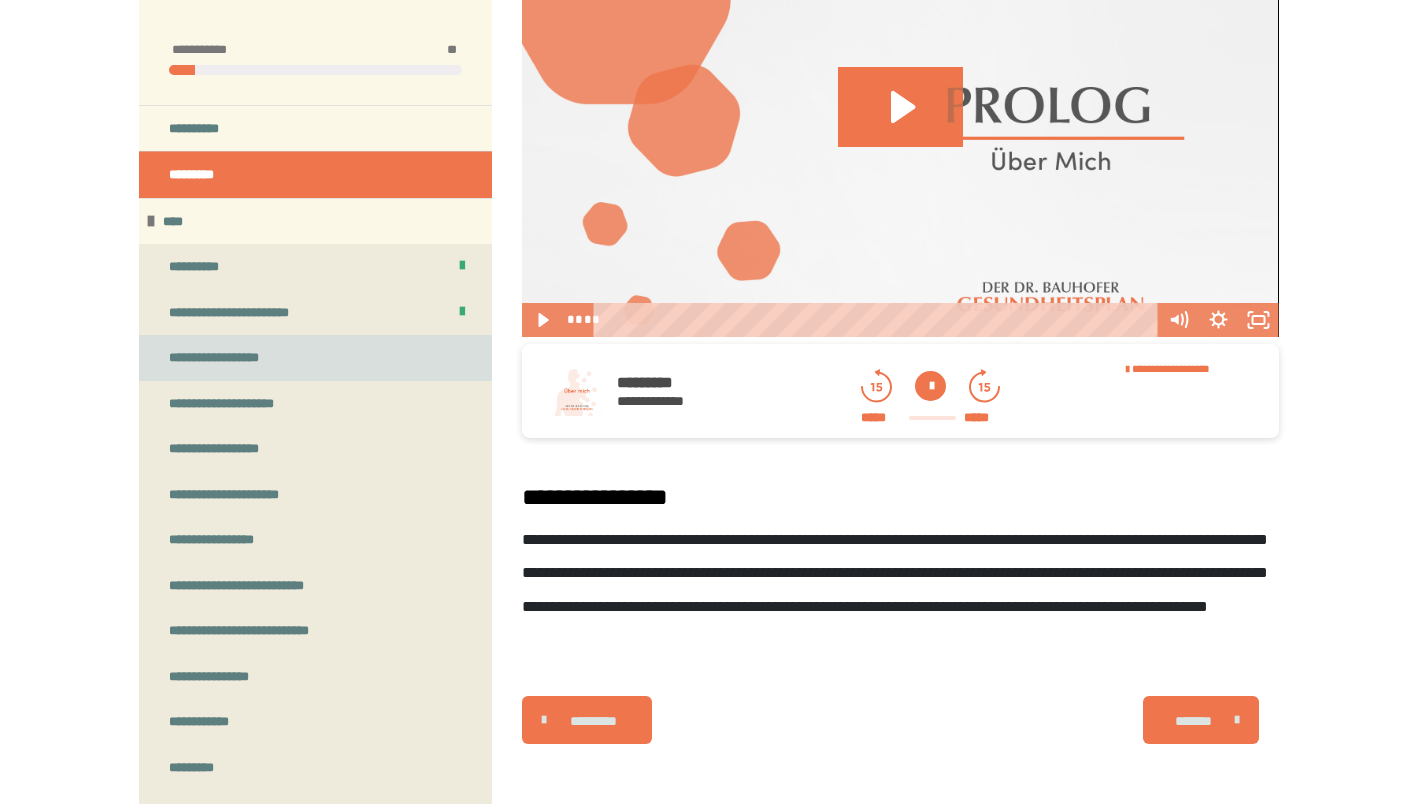 click on "**********" at bounding box center (227, 358) 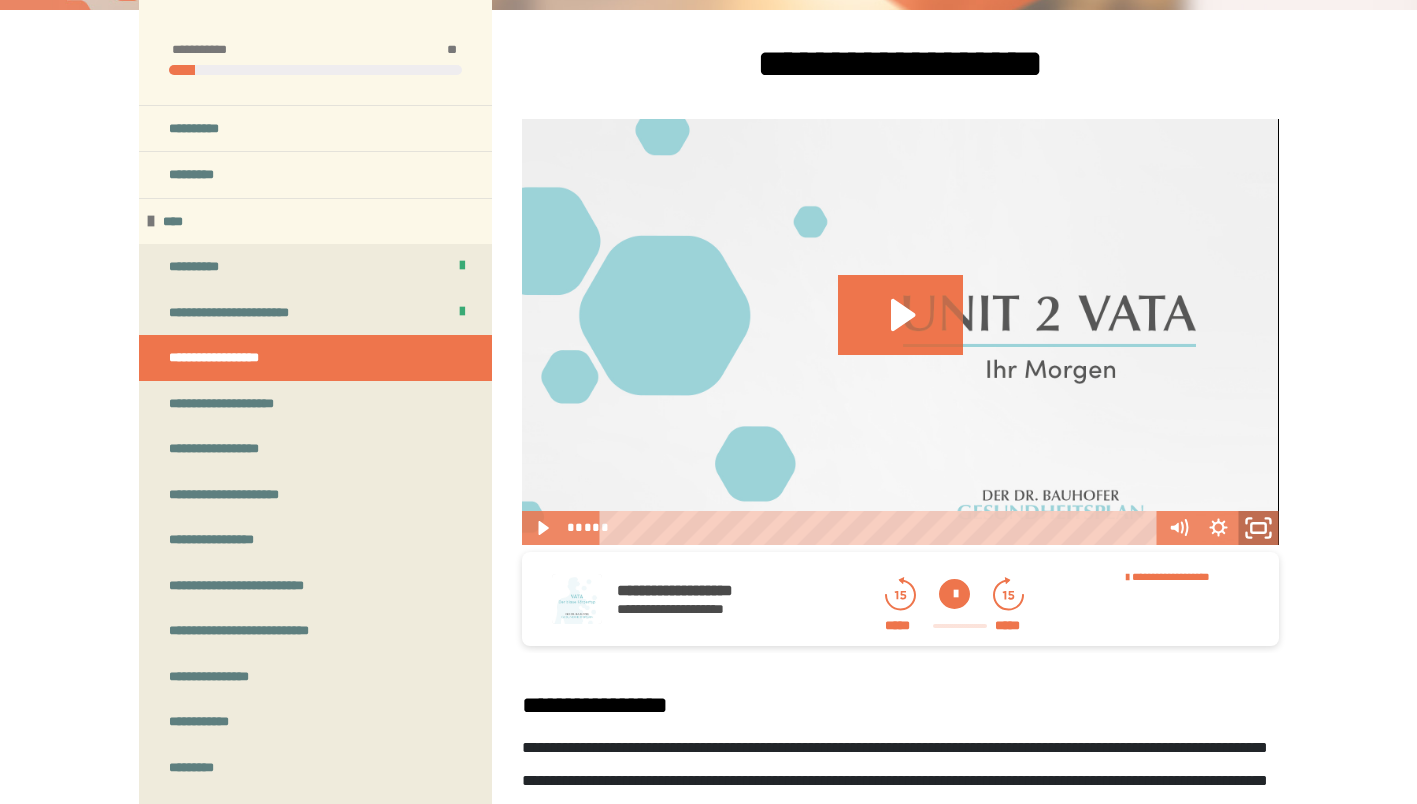 click 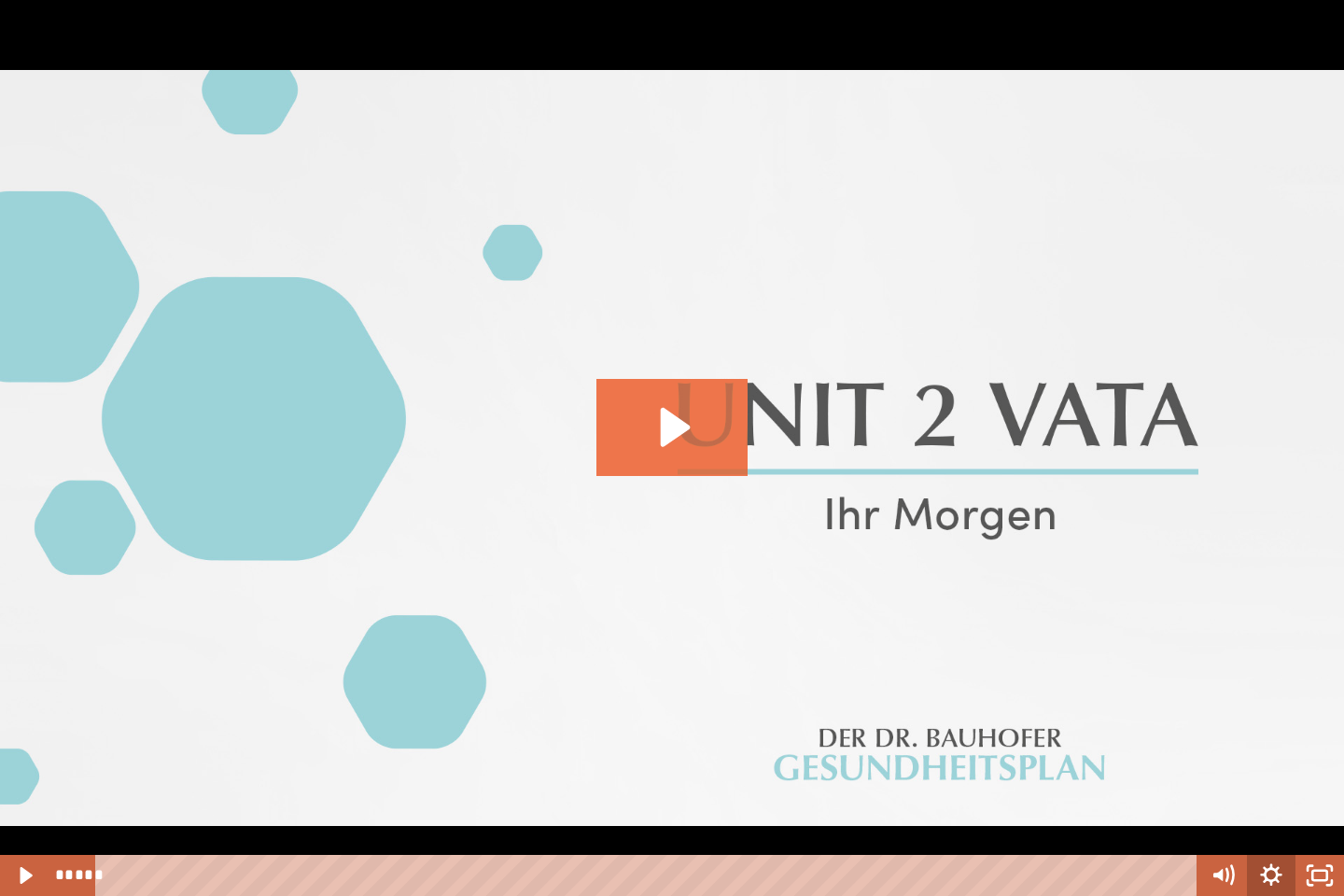 click 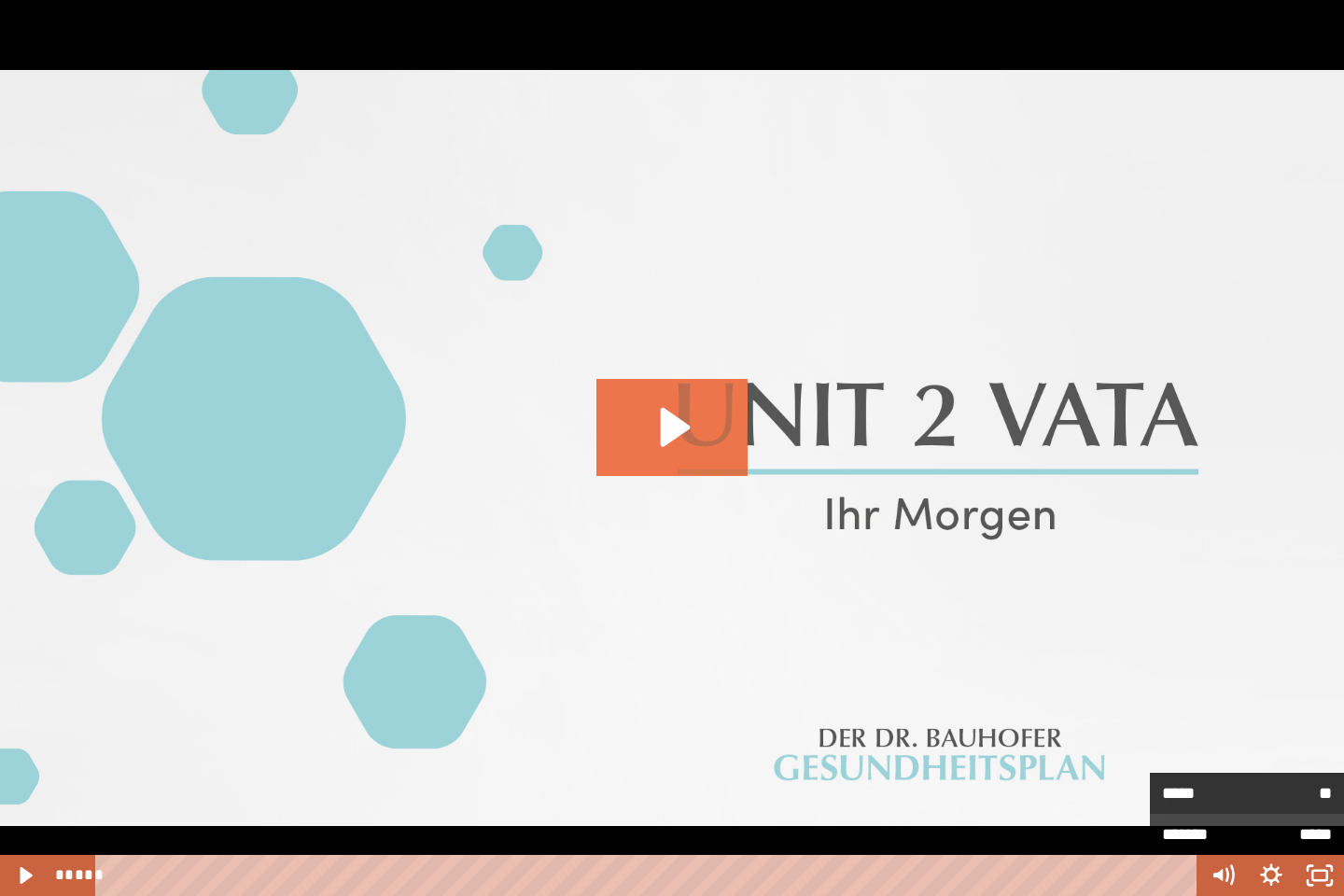 click on "**" at bounding box center (1289, 789) 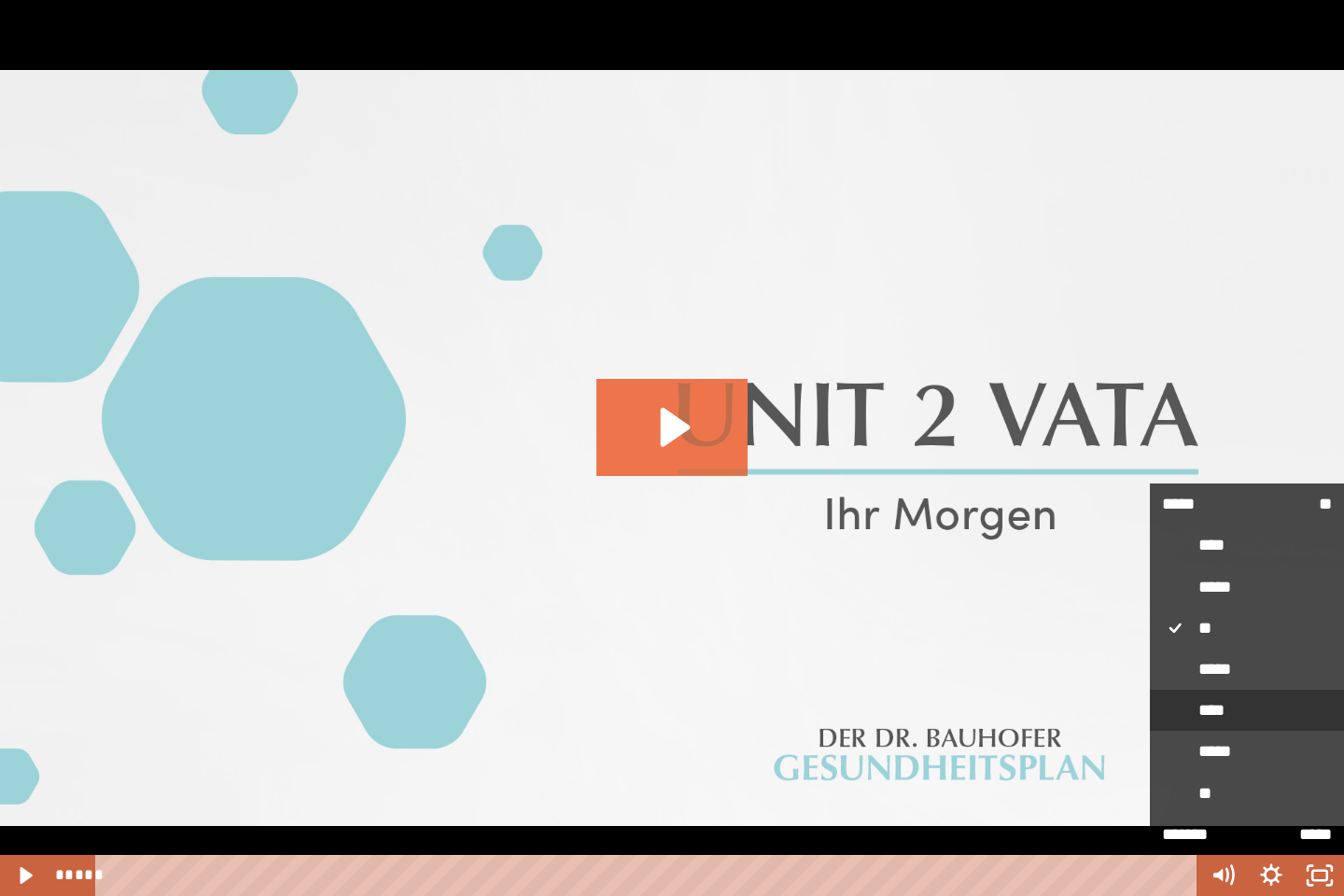 click on "****" at bounding box center (1247, 711) 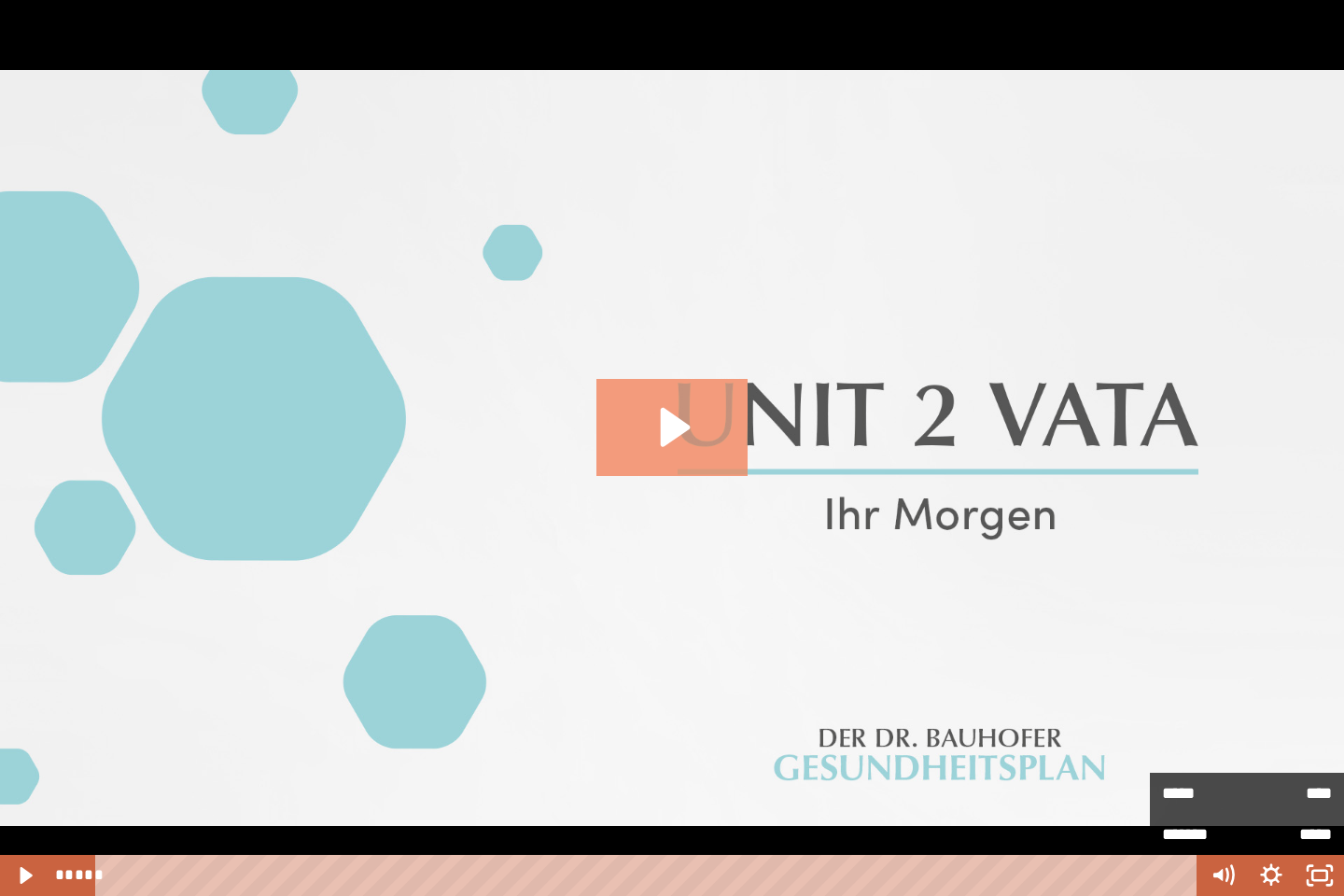 click 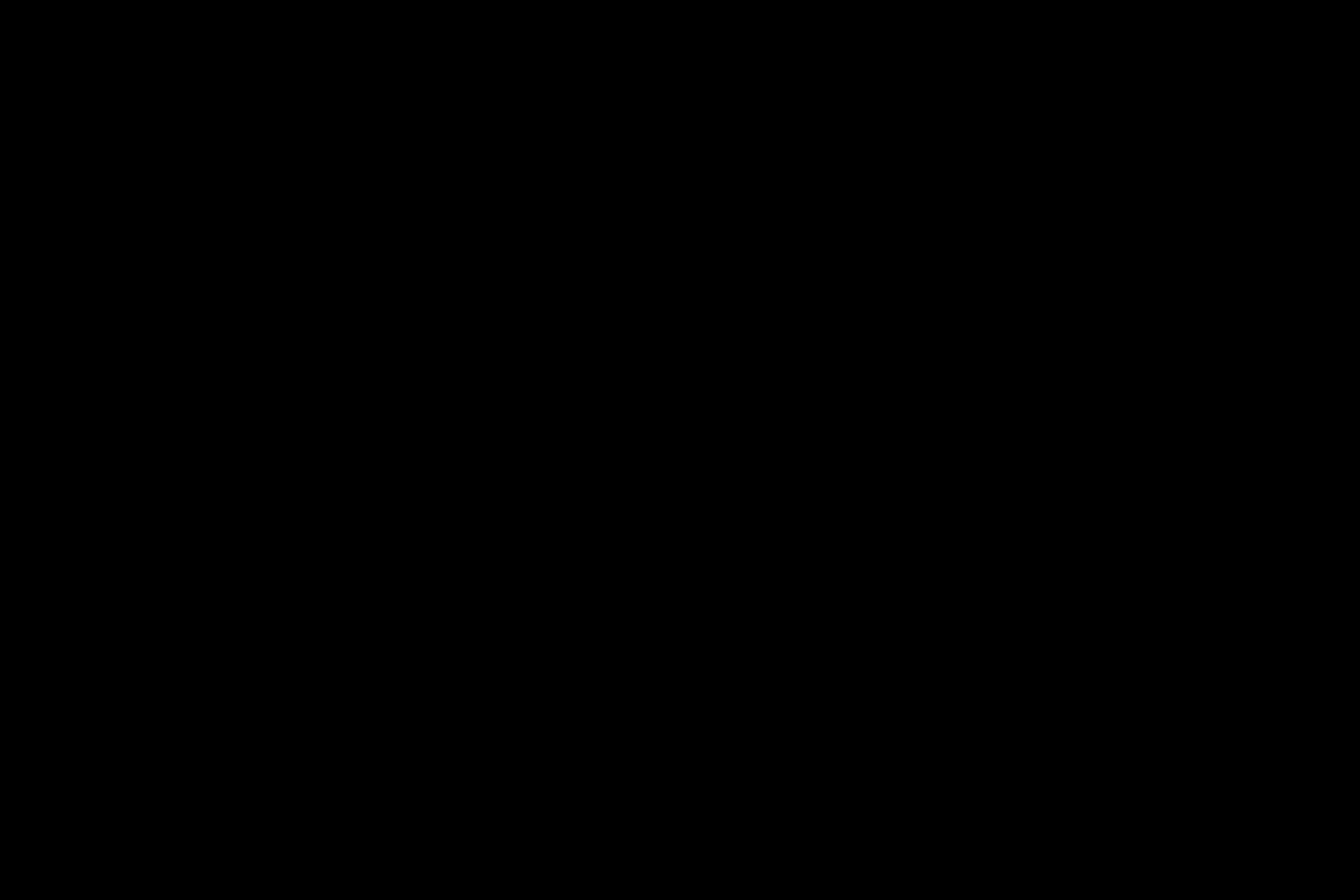 type 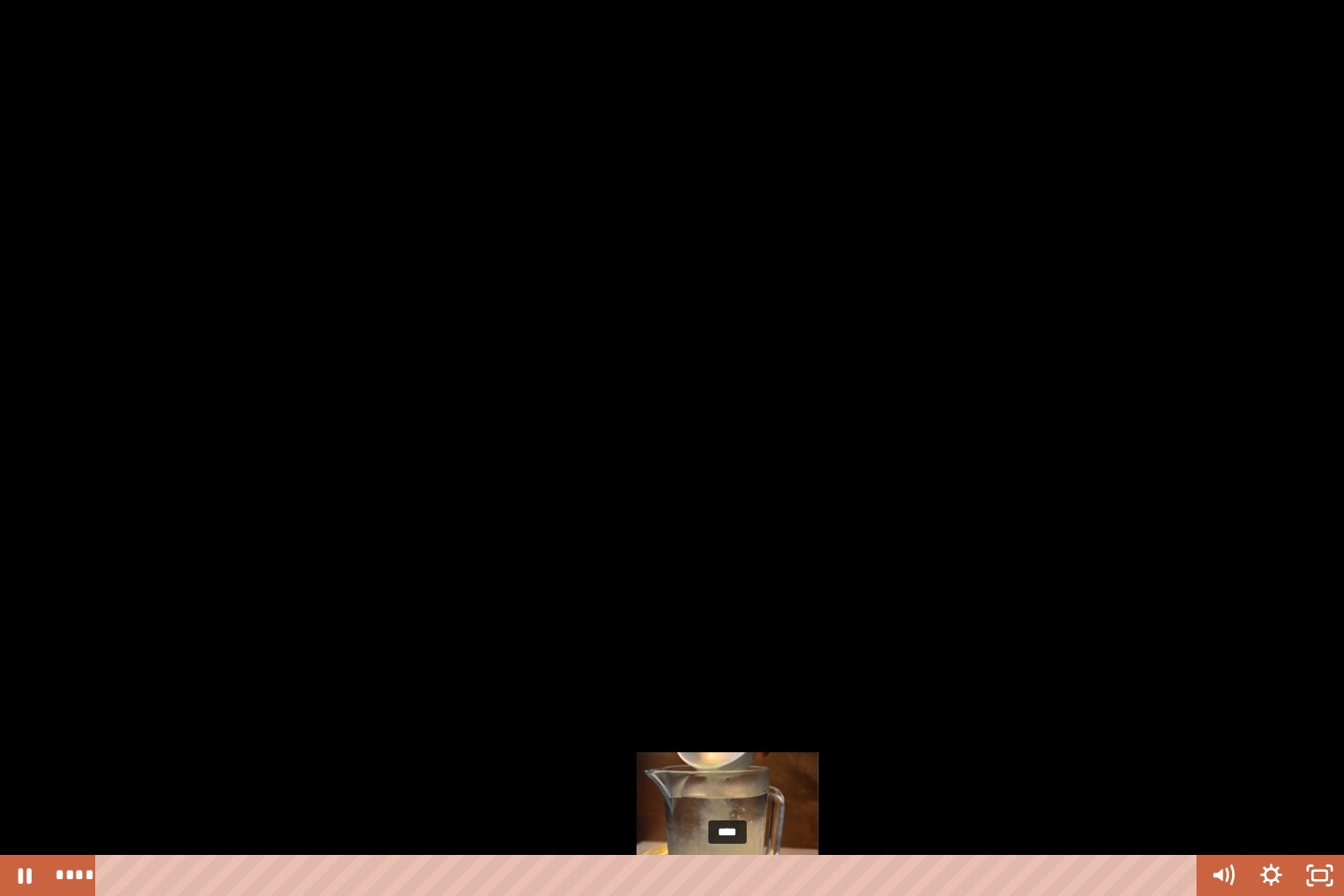 drag, startPoint x: 710, startPoint y: 875, endPoint x: 728, endPoint y: 876, distance: 18.027756 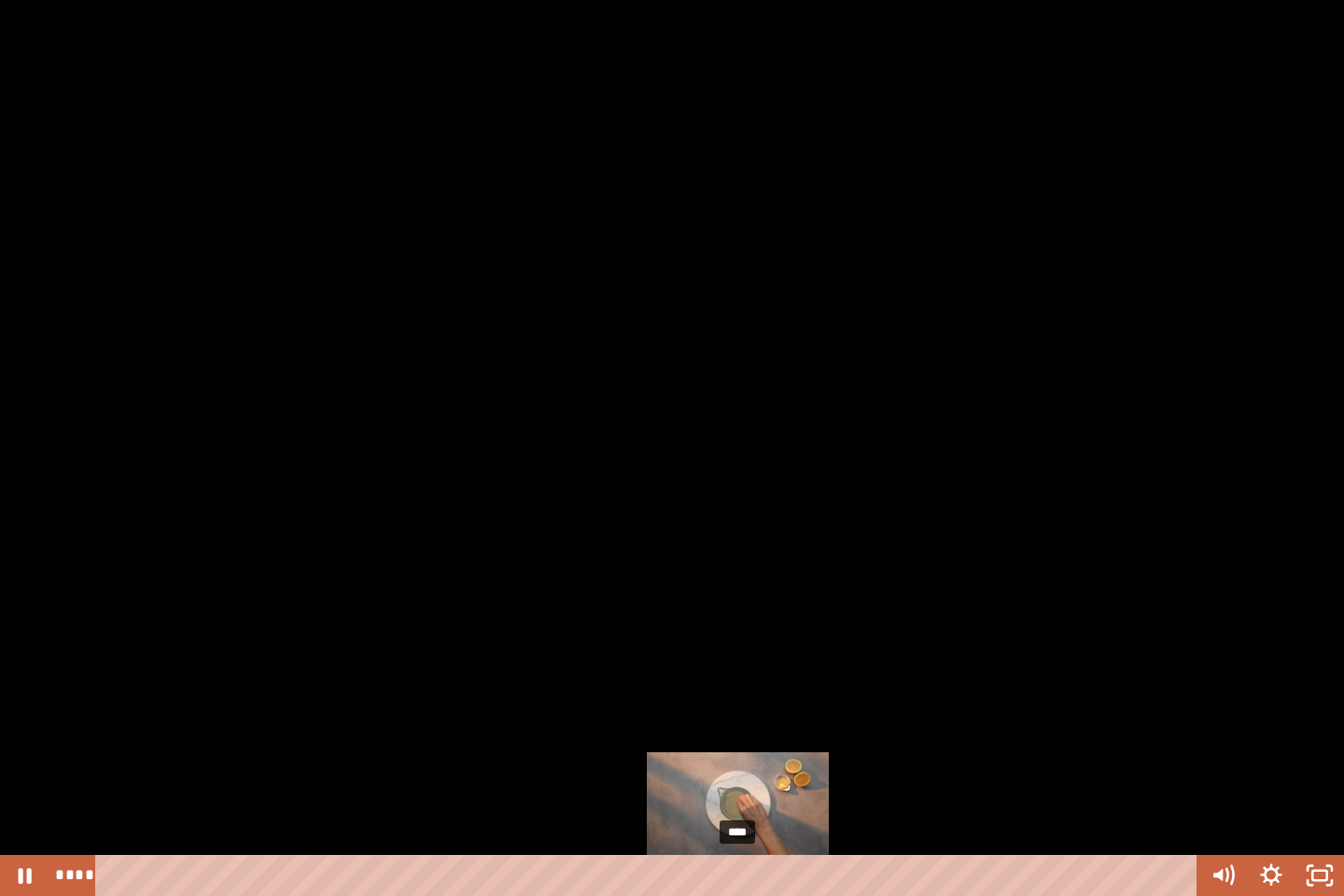 click at bounding box center (737, 875) 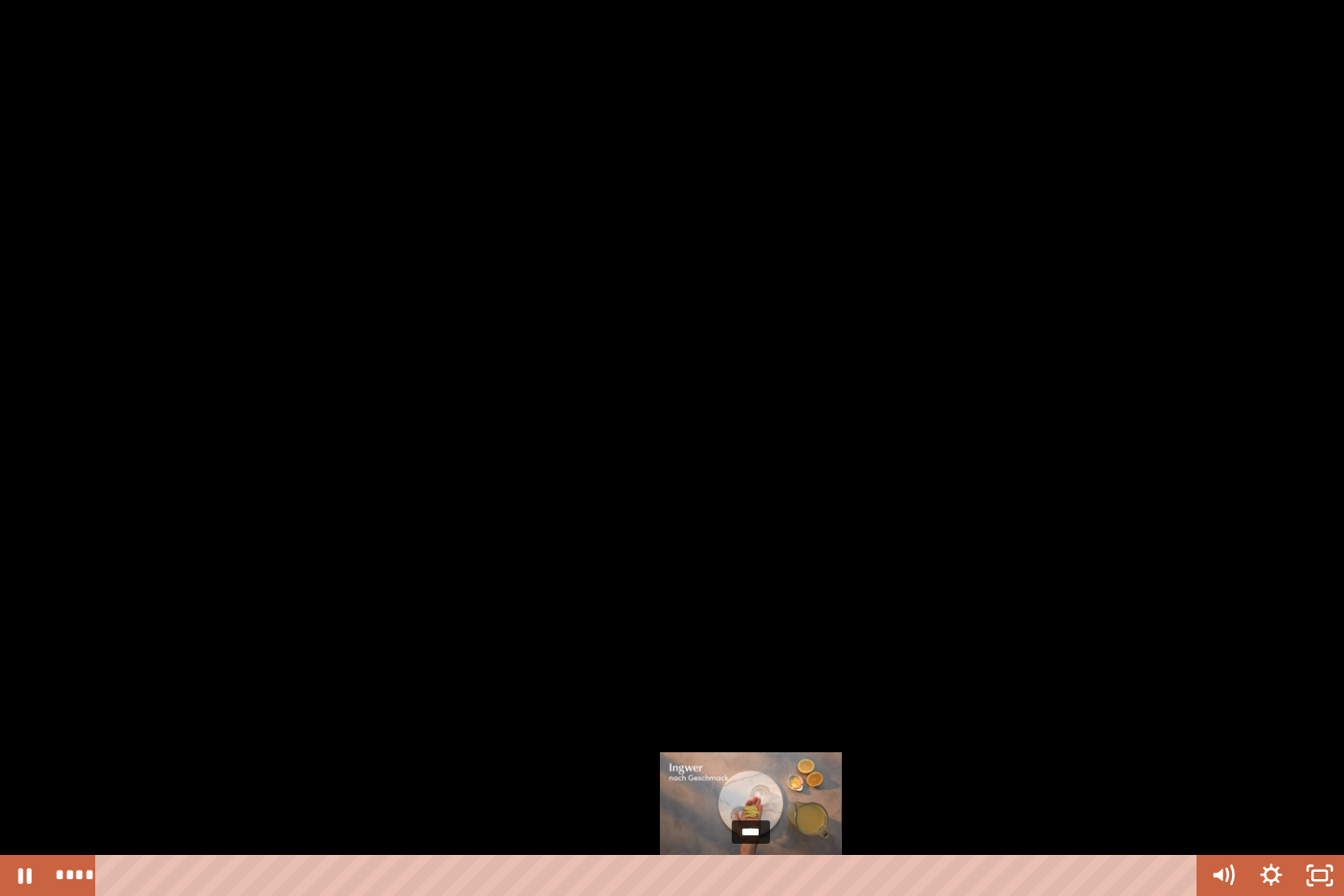 drag, startPoint x: 740, startPoint y: 877, endPoint x: 751, endPoint y: 877, distance: 11 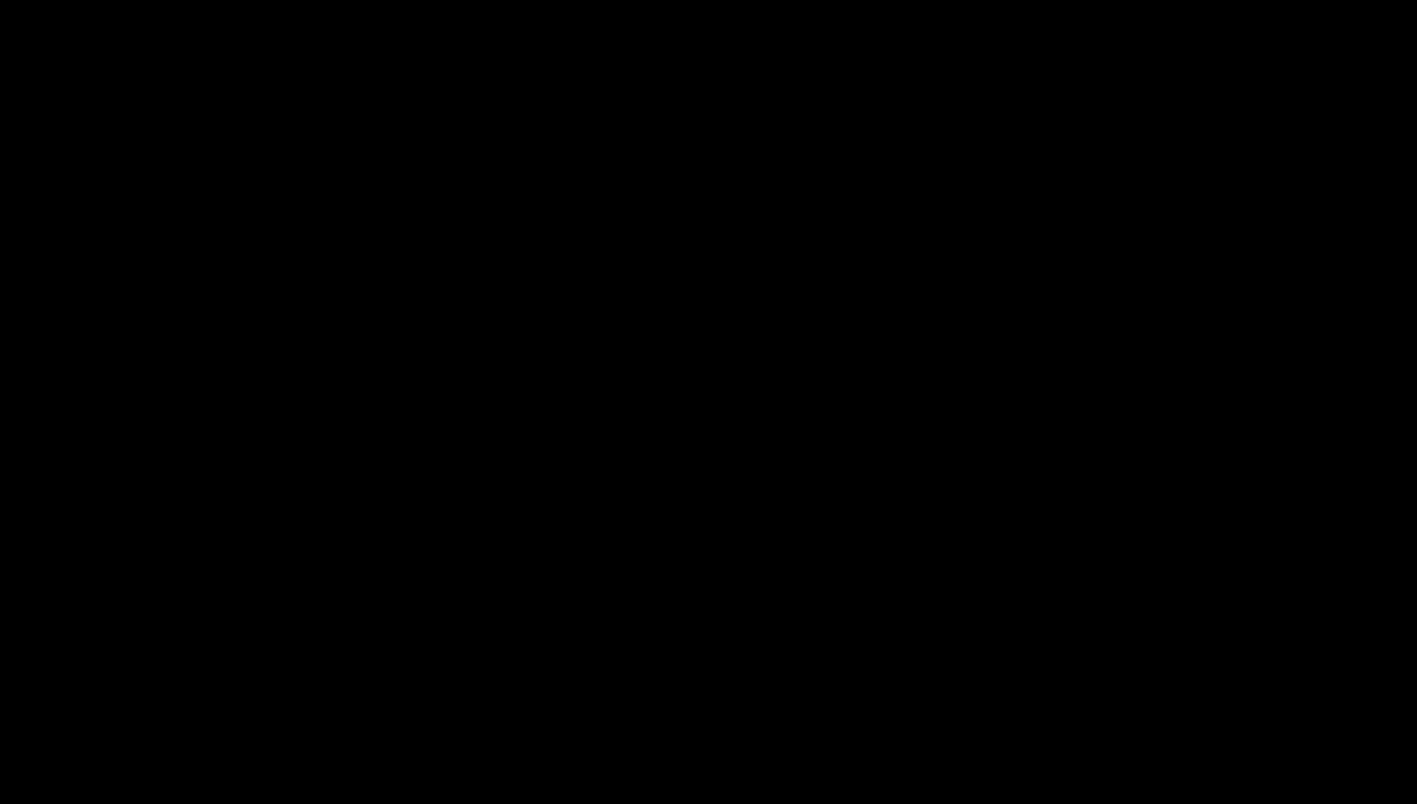 scroll, scrollTop: 666, scrollLeft: 0, axis: vertical 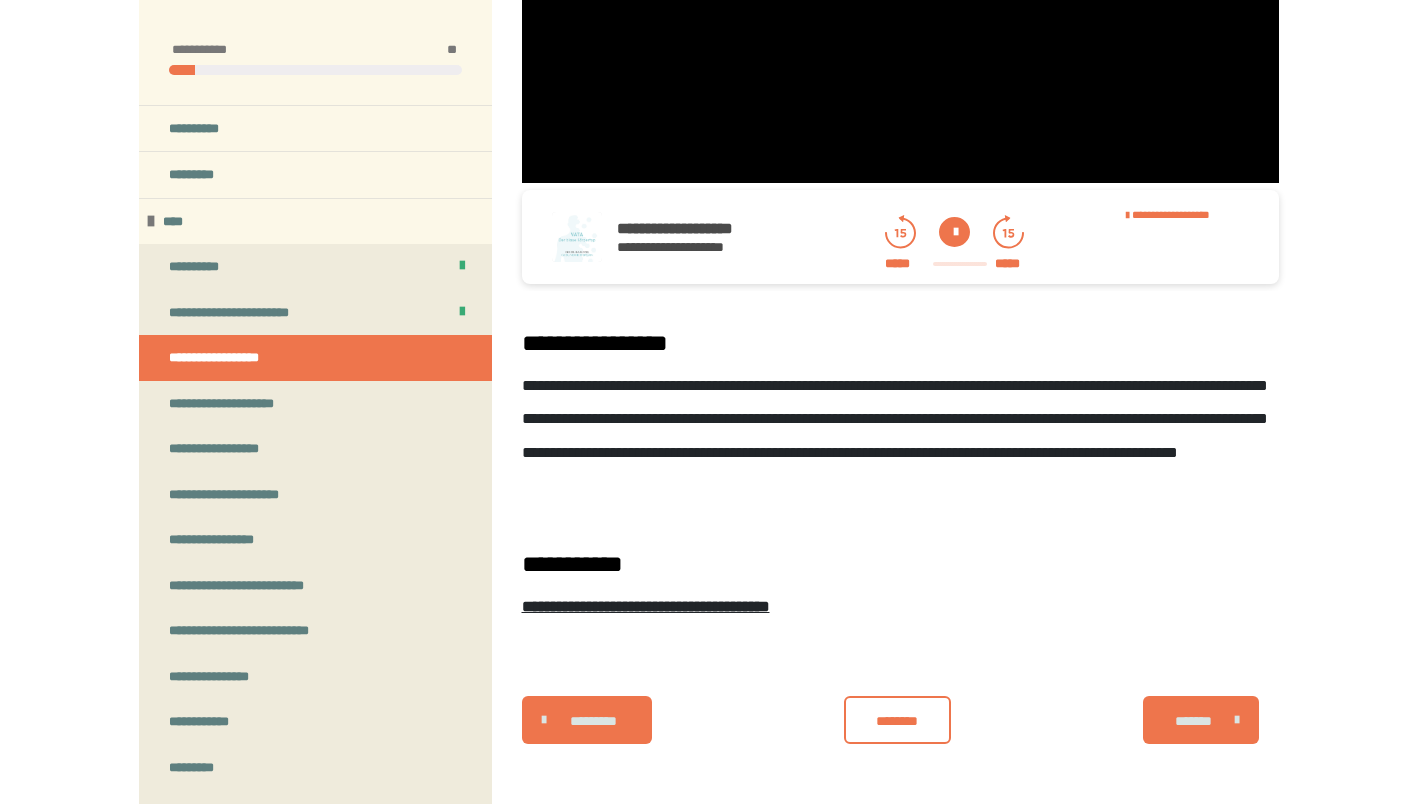 click on "**********" at bounding box center (315, 358) 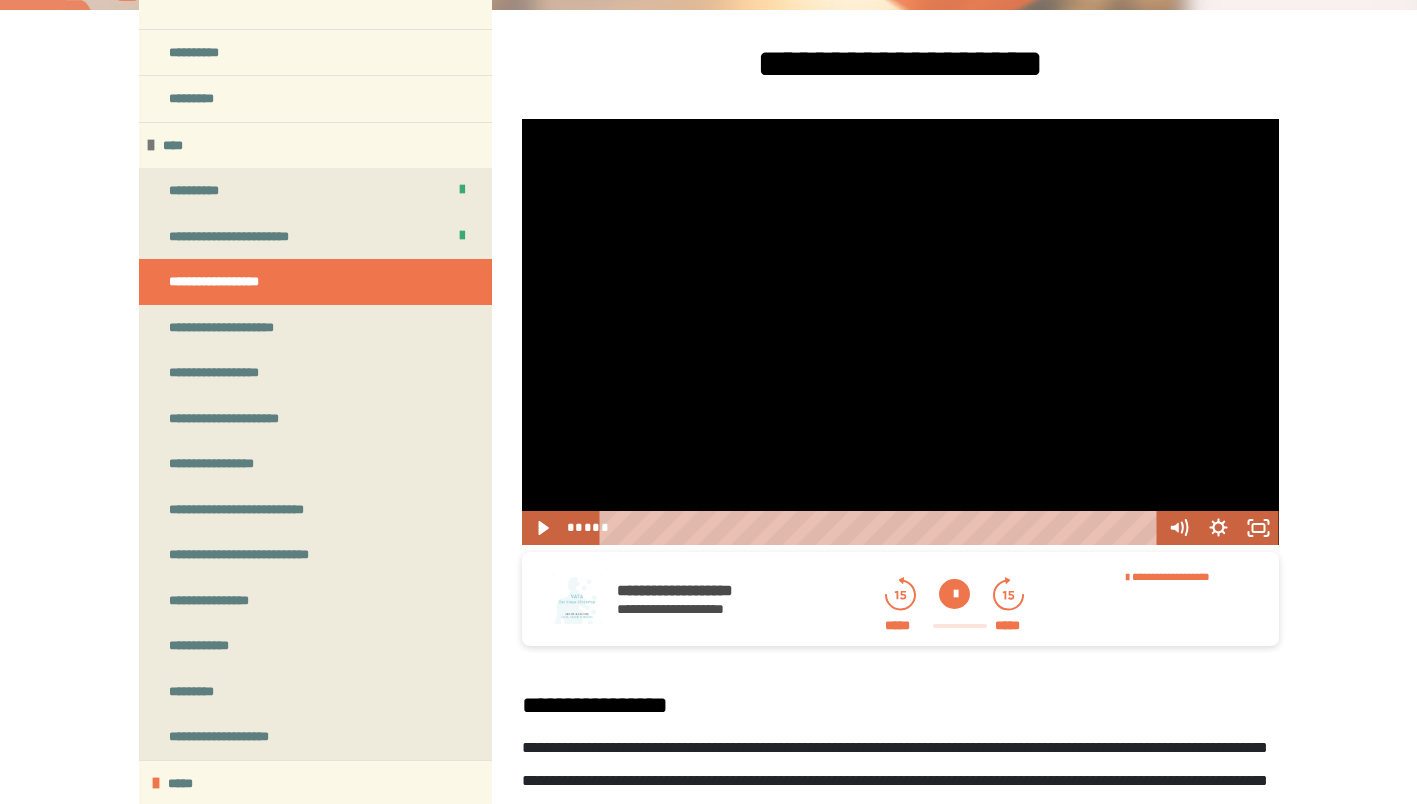 scroll, scrollTop: 100, scrollLeft: 0, axis: vertical 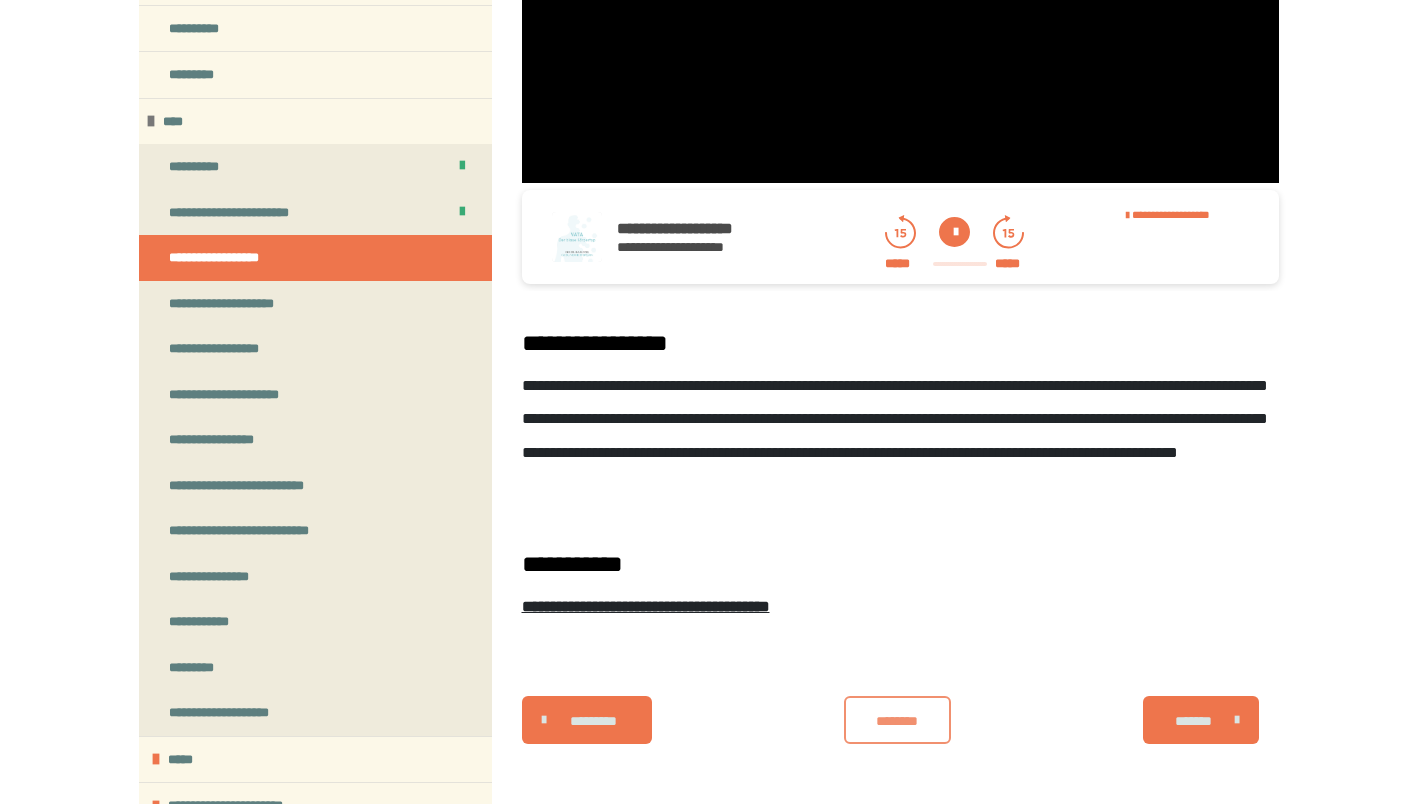 click on "********" at bounding box center [897, 721] 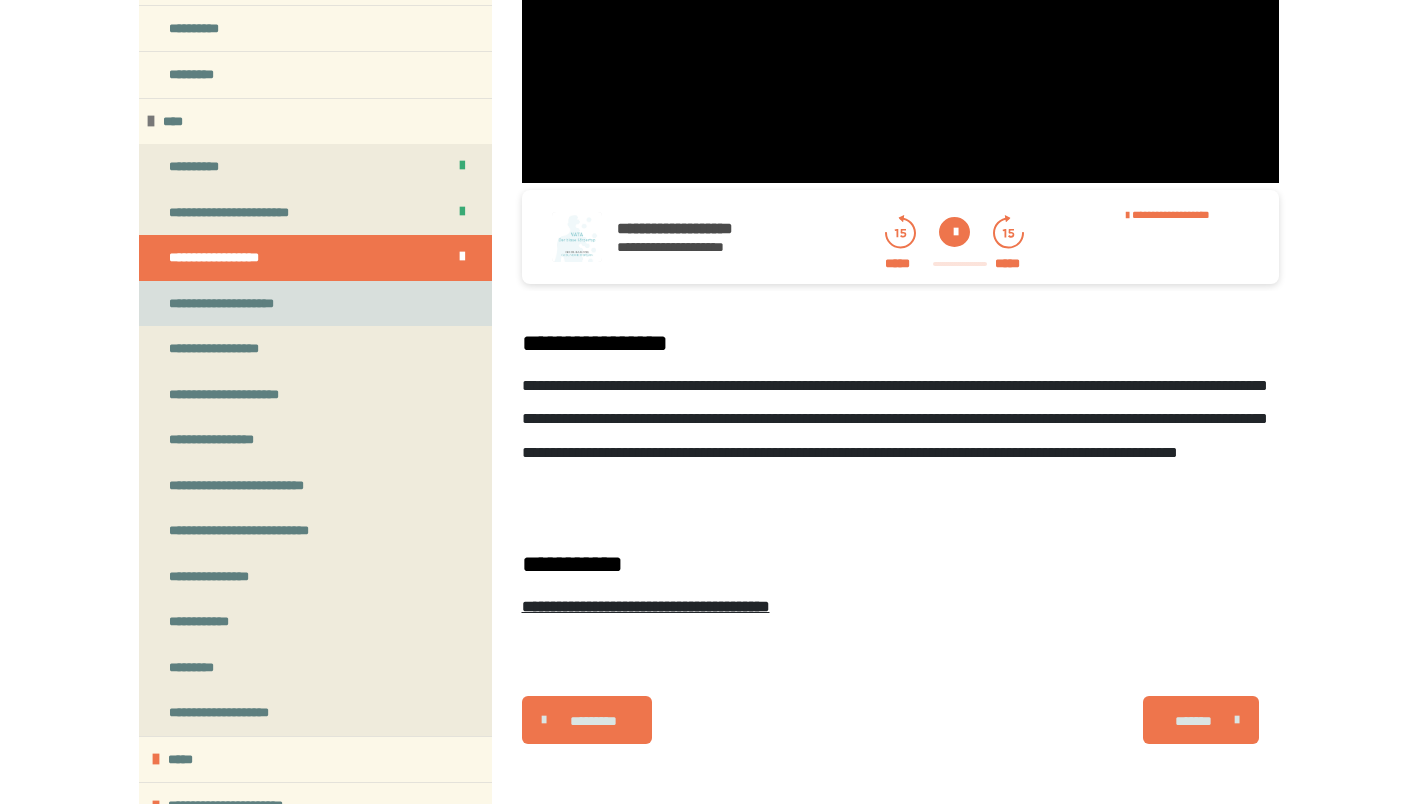 click on "**********" at bounding box center (235, 304) 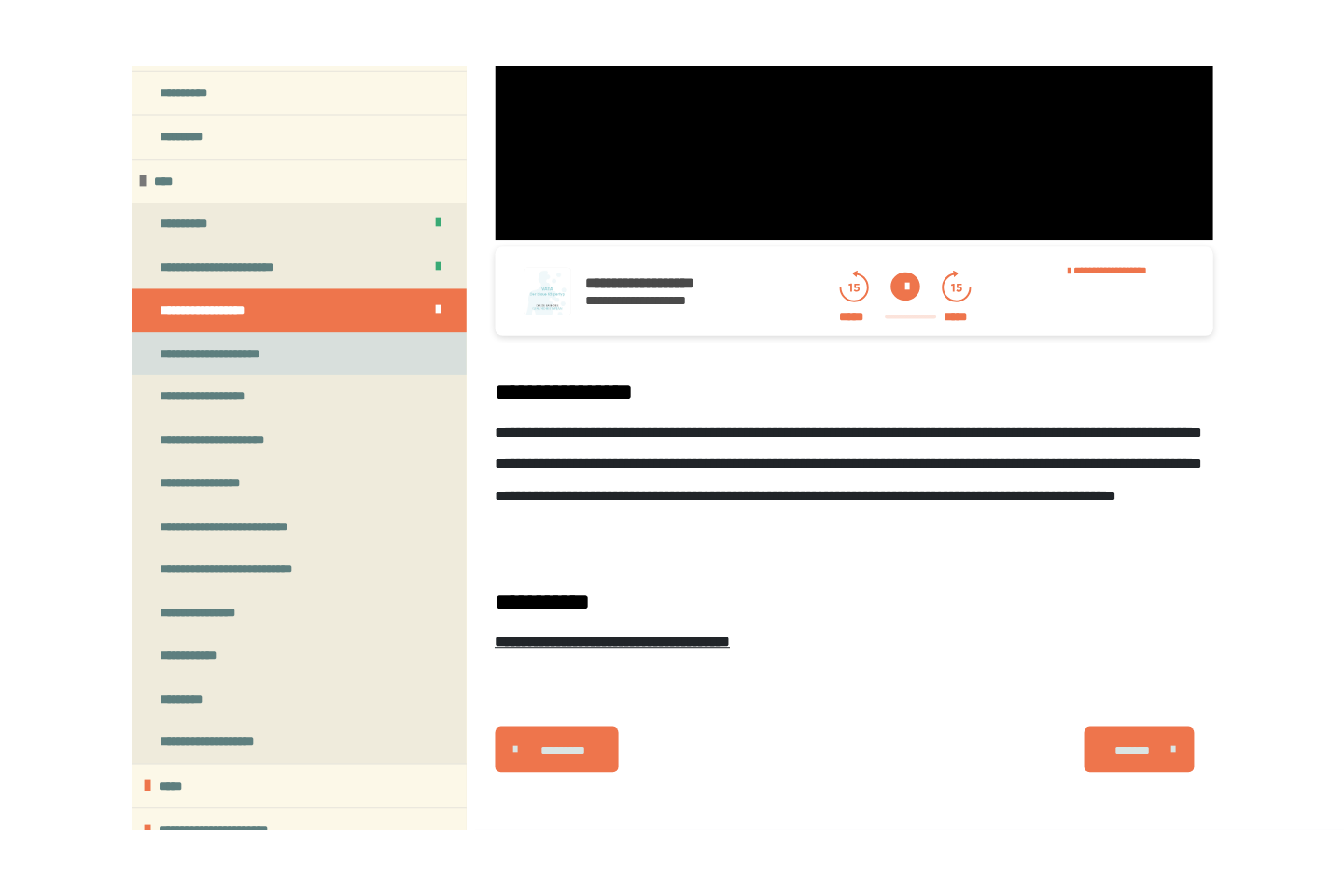 scroll, scrollTop: 252, scrollLeft: 0, axis: vertical 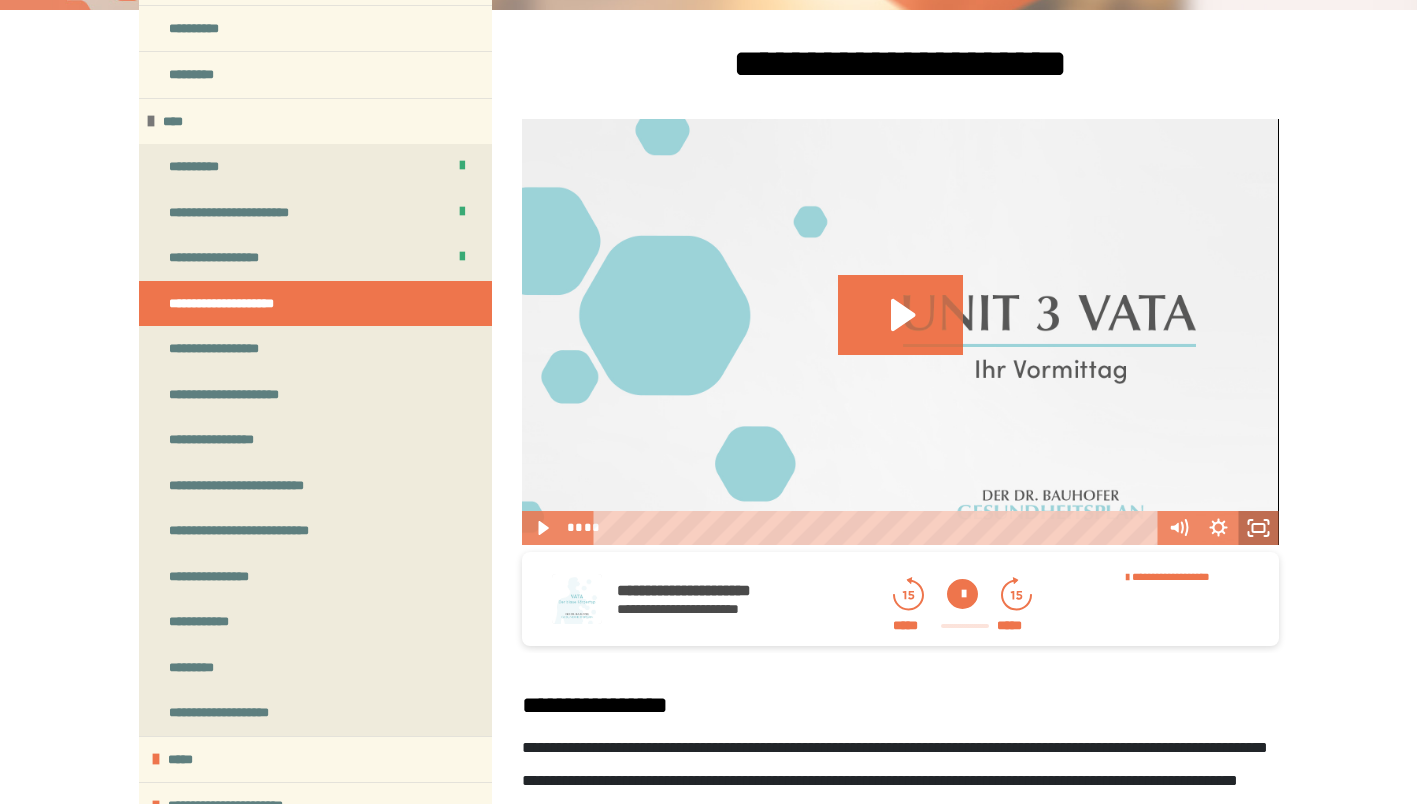 click 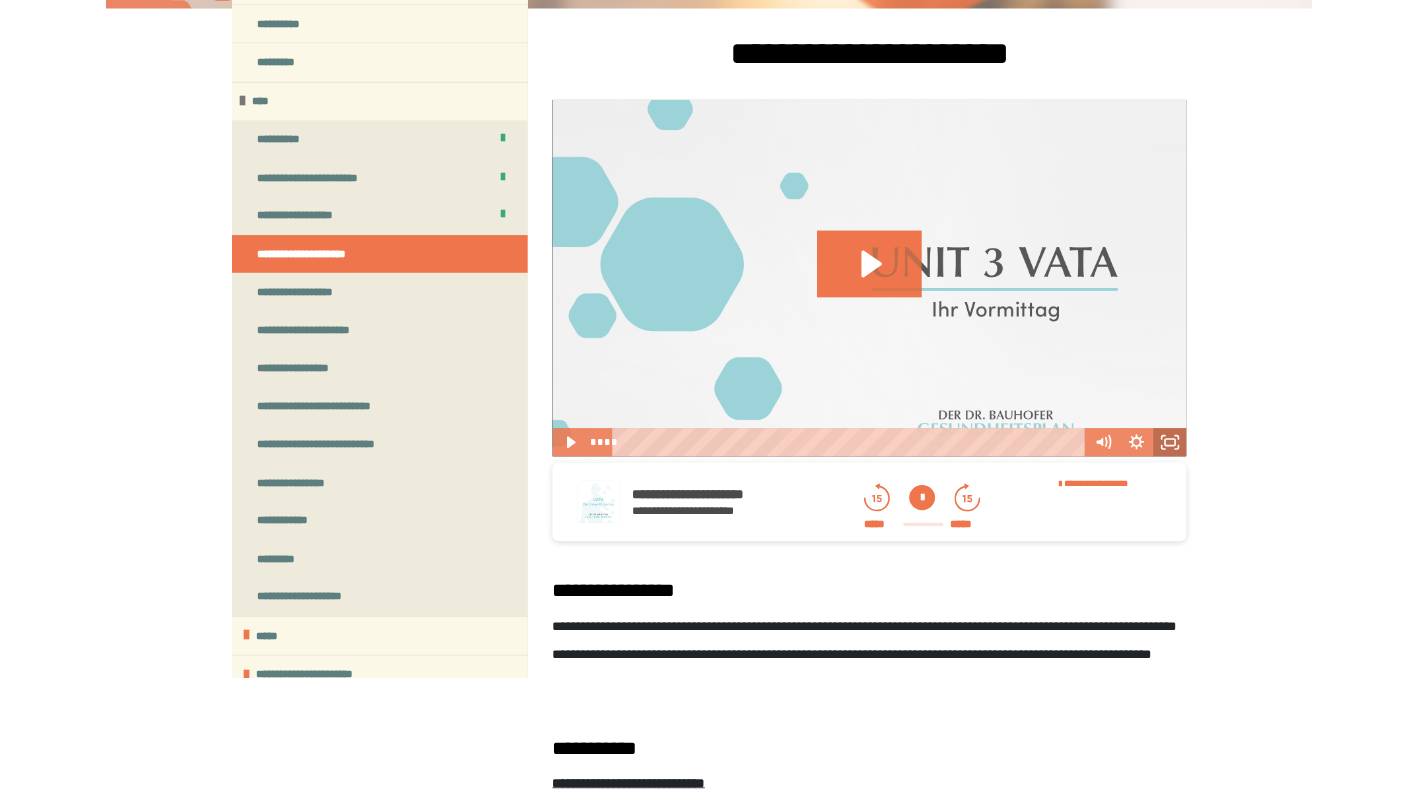 scroll, scrollTop: 10, scrollLeft: 0, axis: vertical 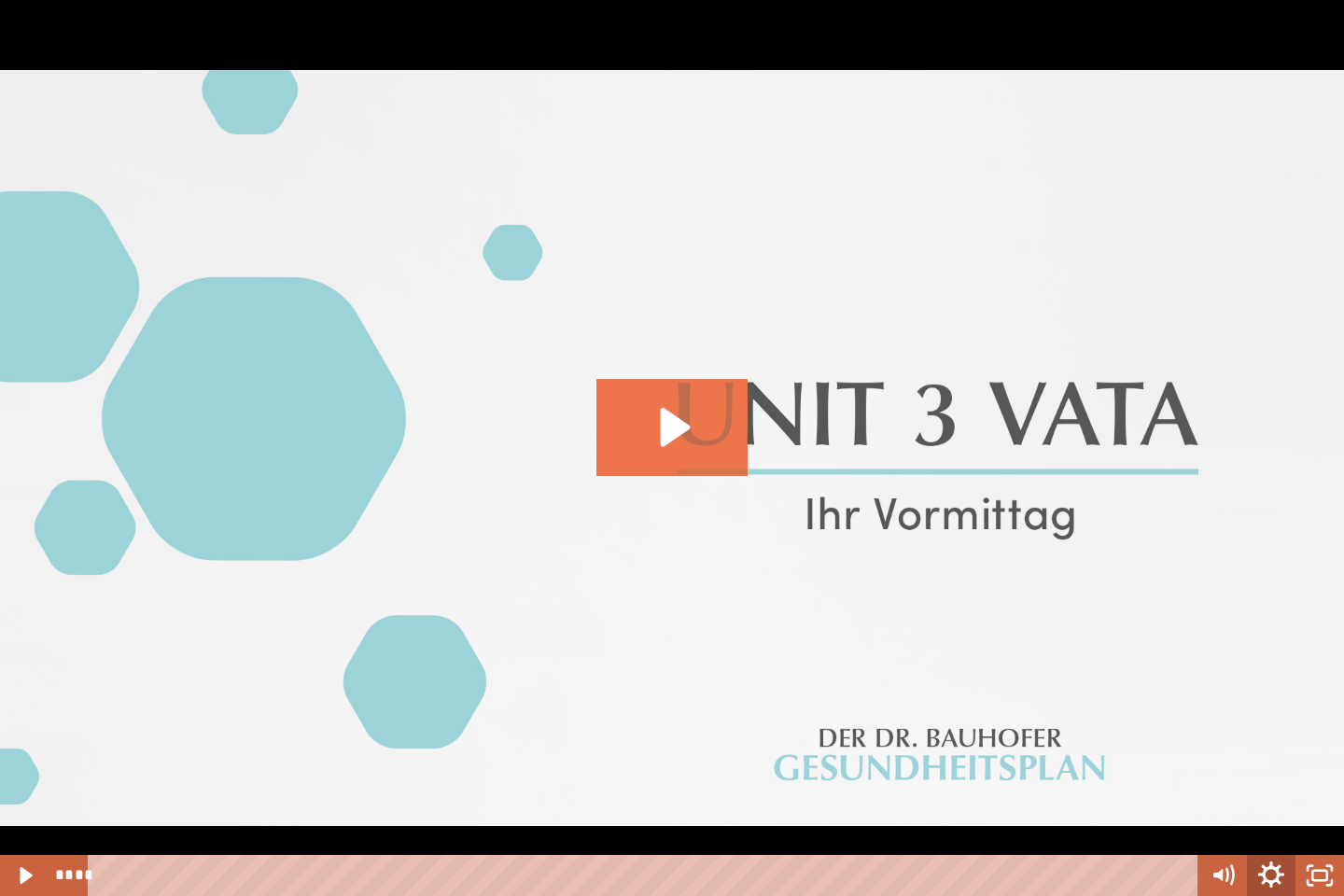 click 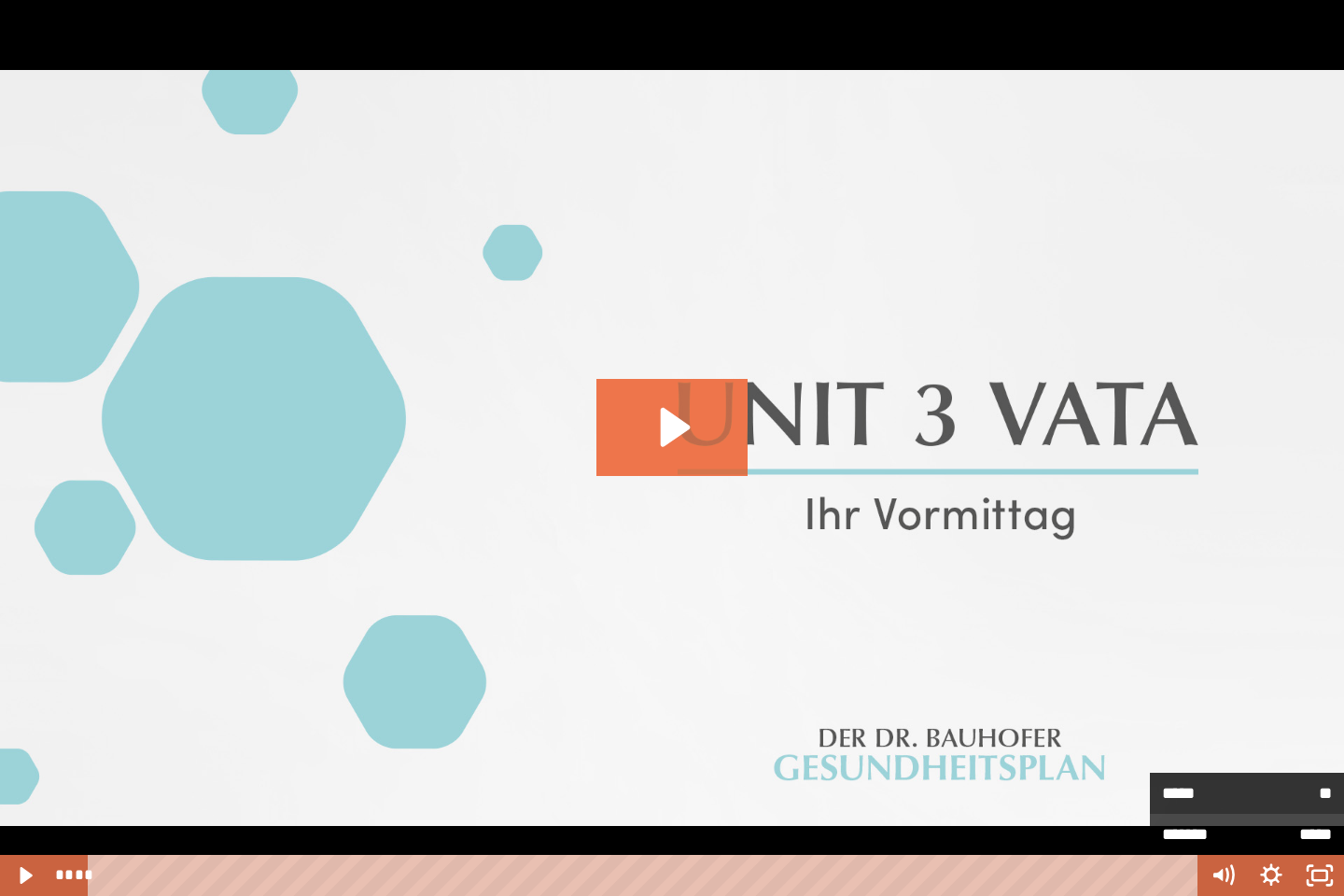 click on "**" at bounding box center [1289, 793] 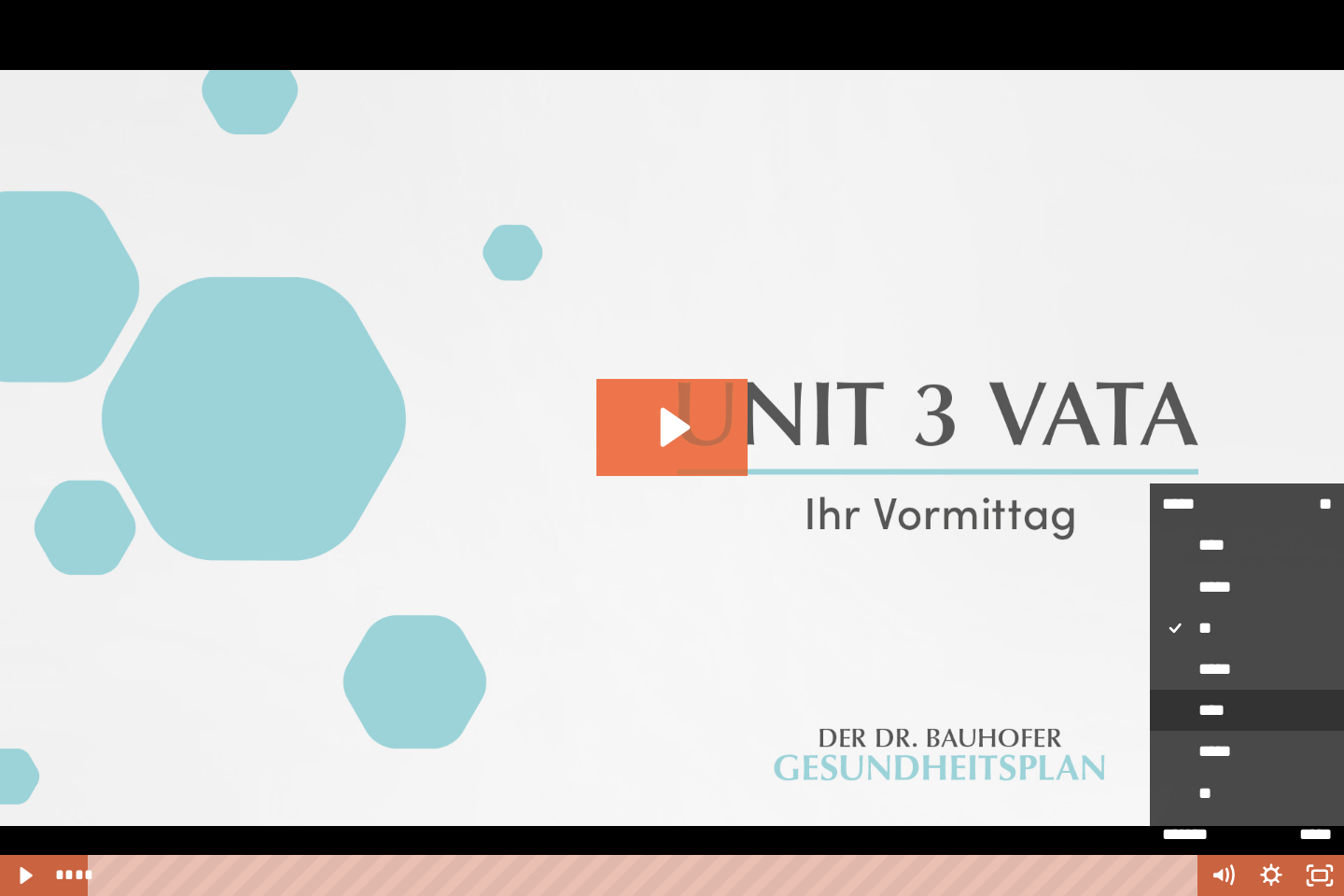 click on "****" at bounding box center [1247, 711] 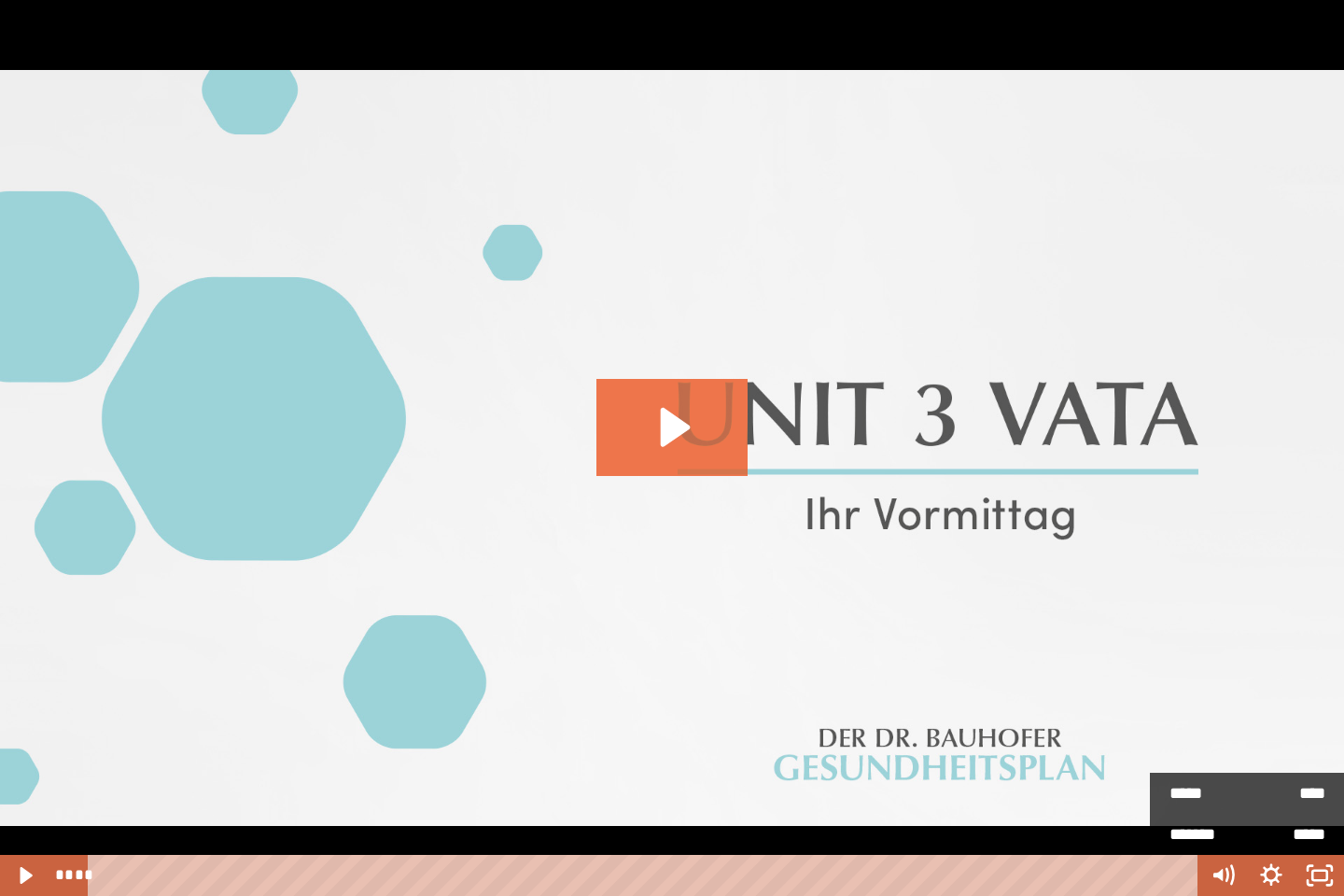 click at bounding box center (672, 448) 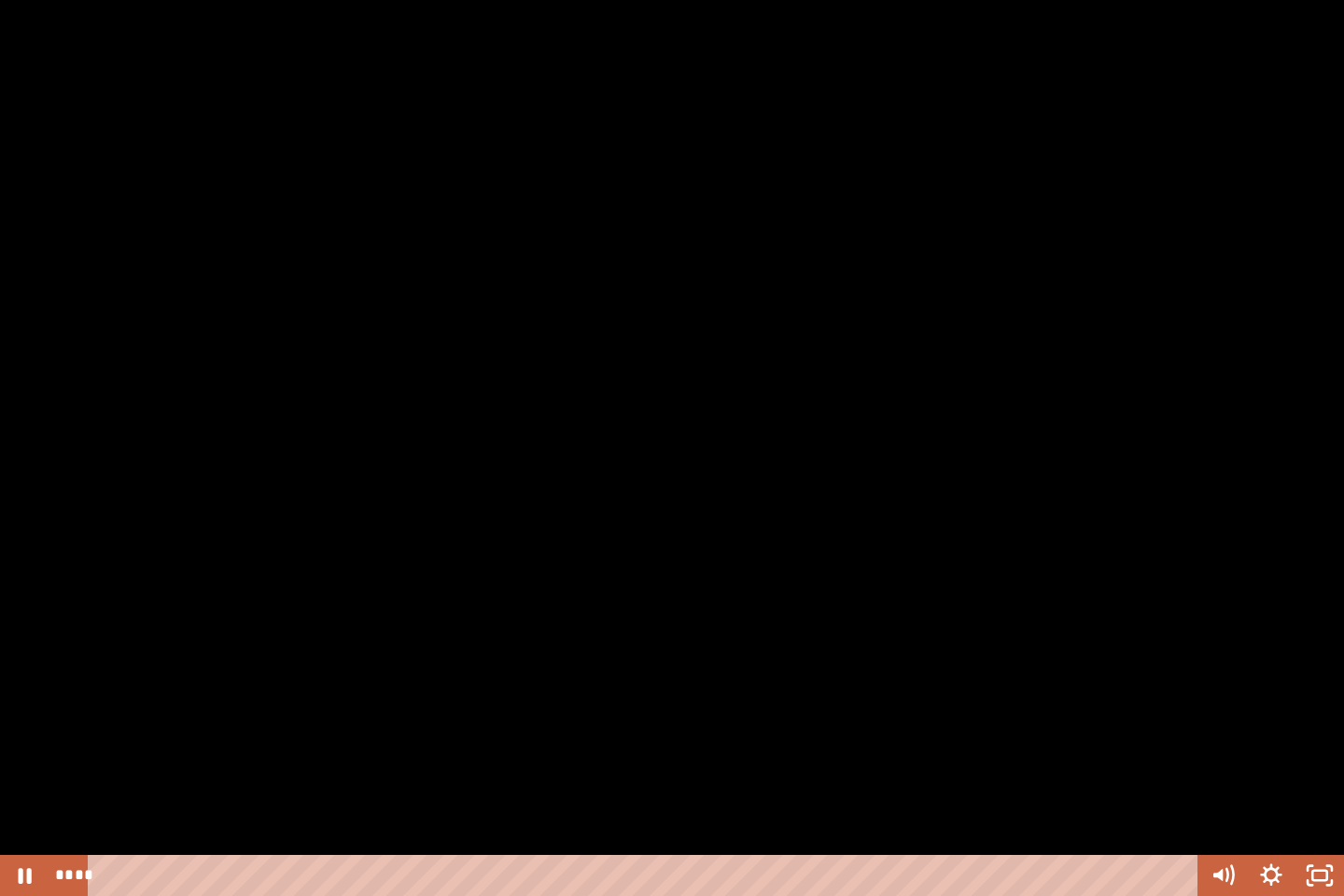 click at bounding box center [672, 448] 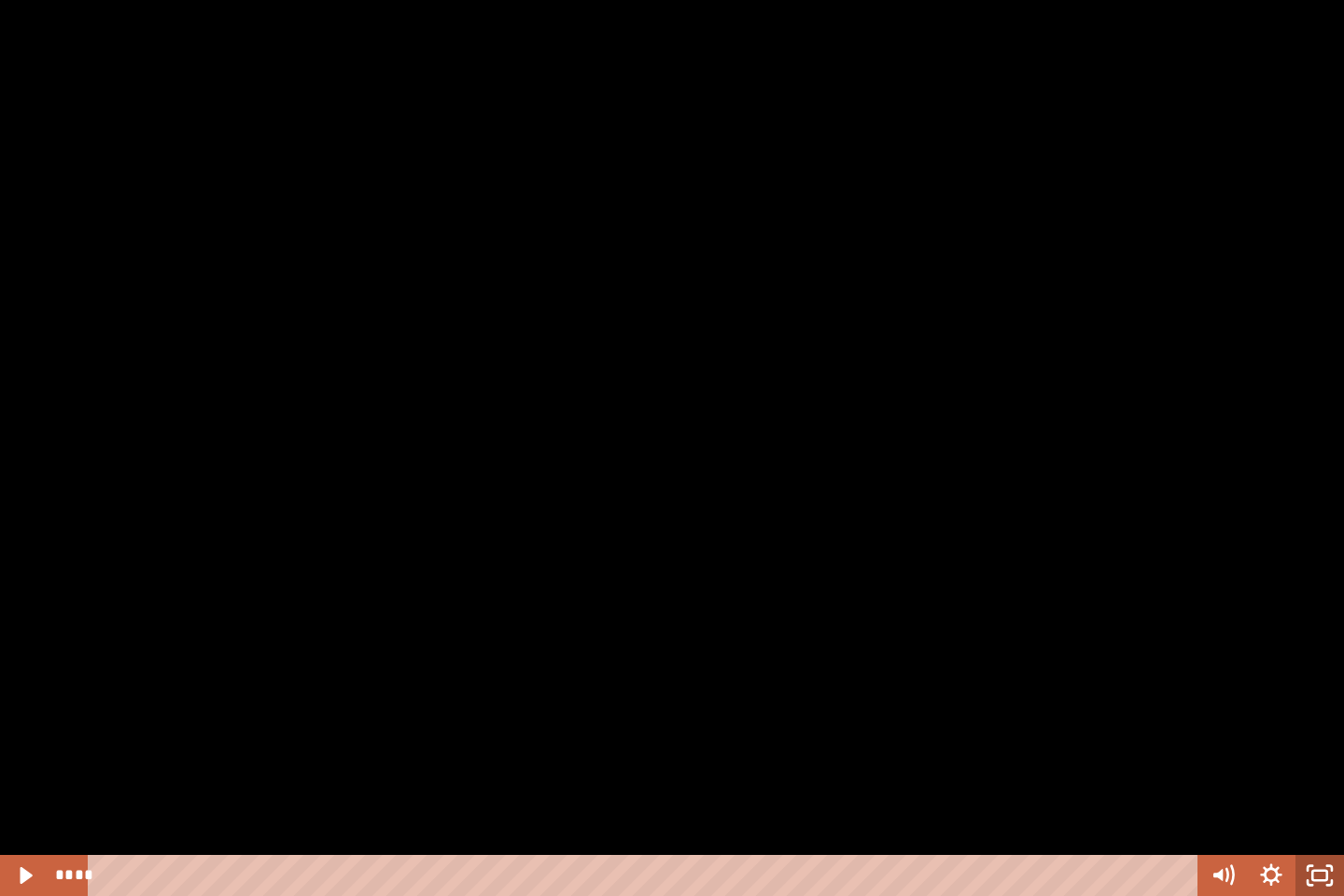 click 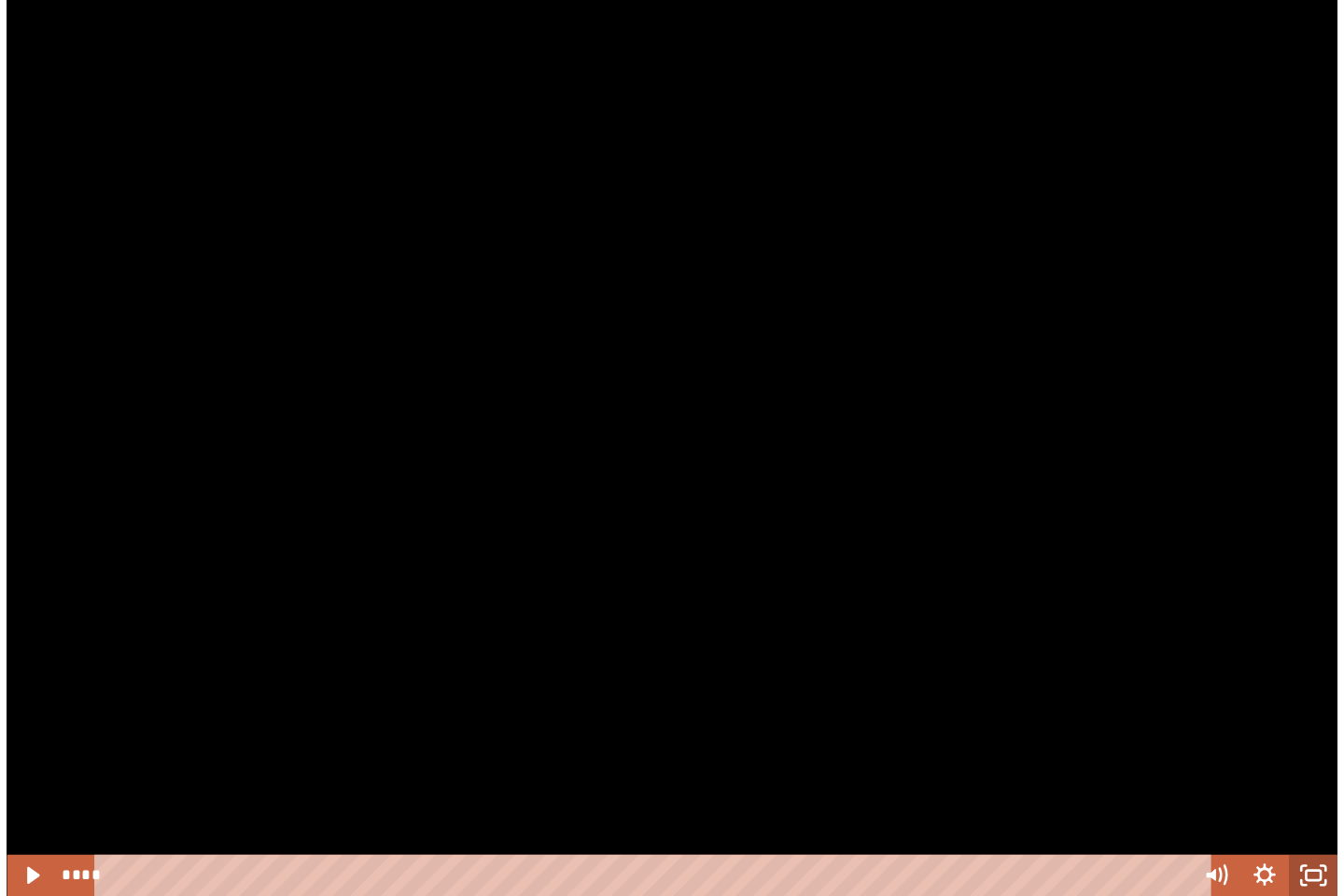 scroll, scrollTop: 93, scrollLeft: 0, axis: vertical 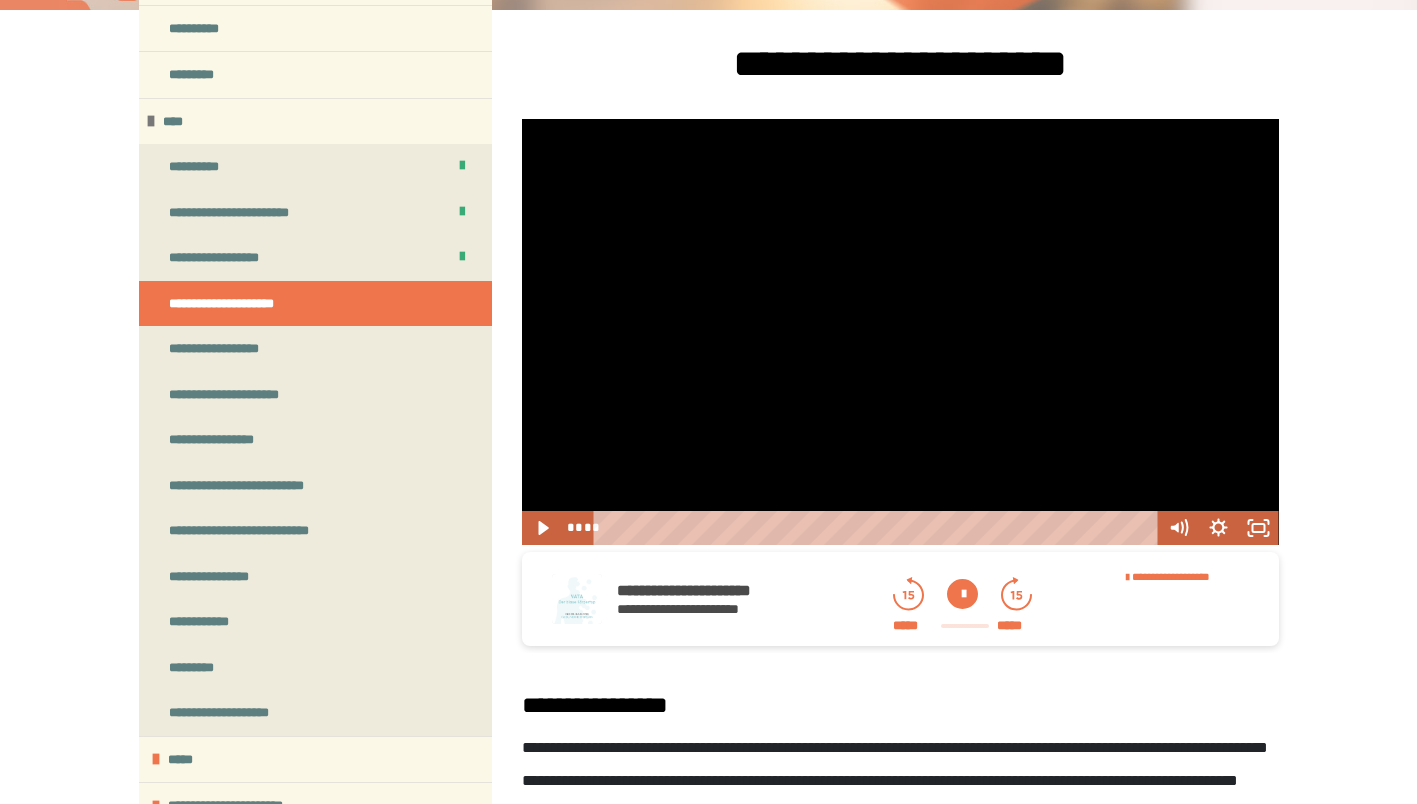 click at bounding box center [900, 332] 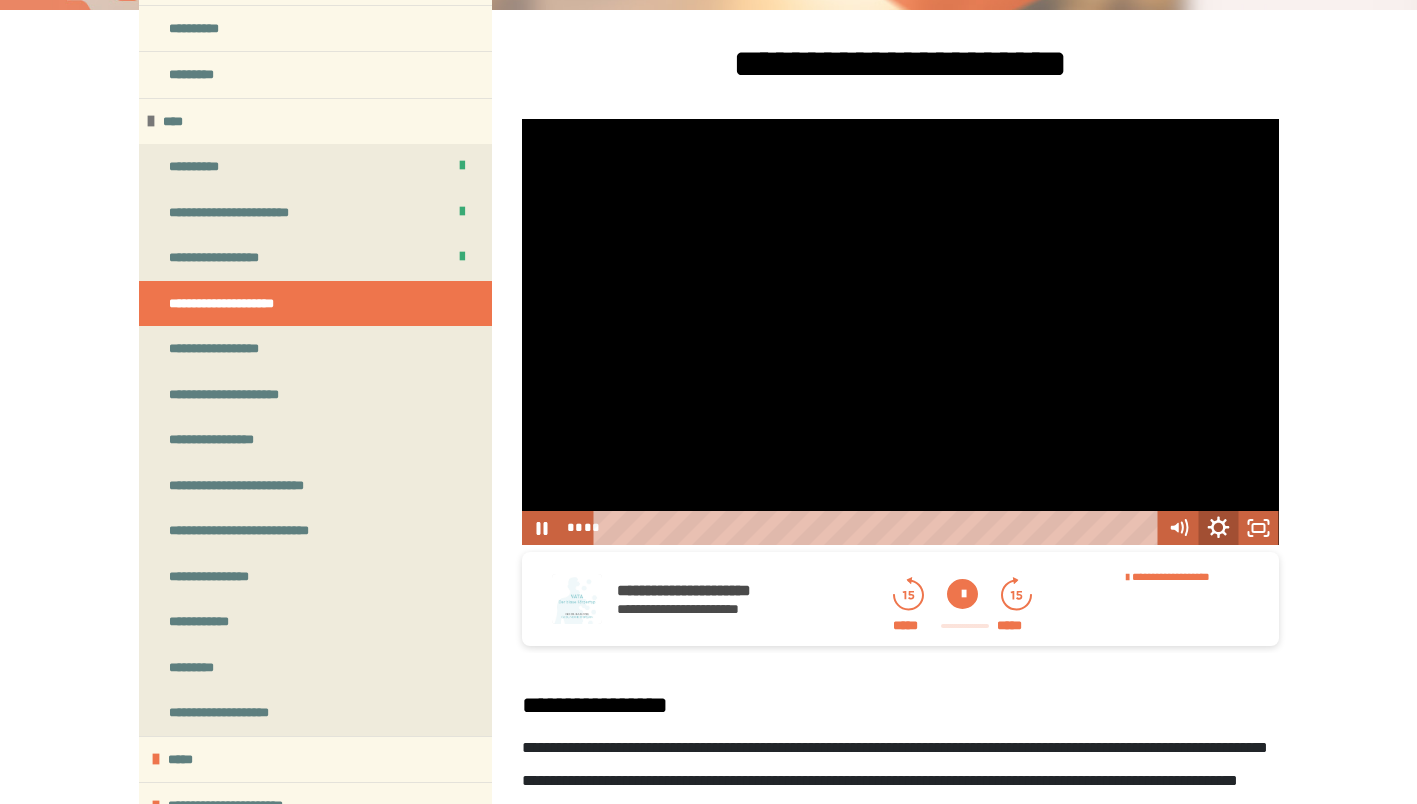 click 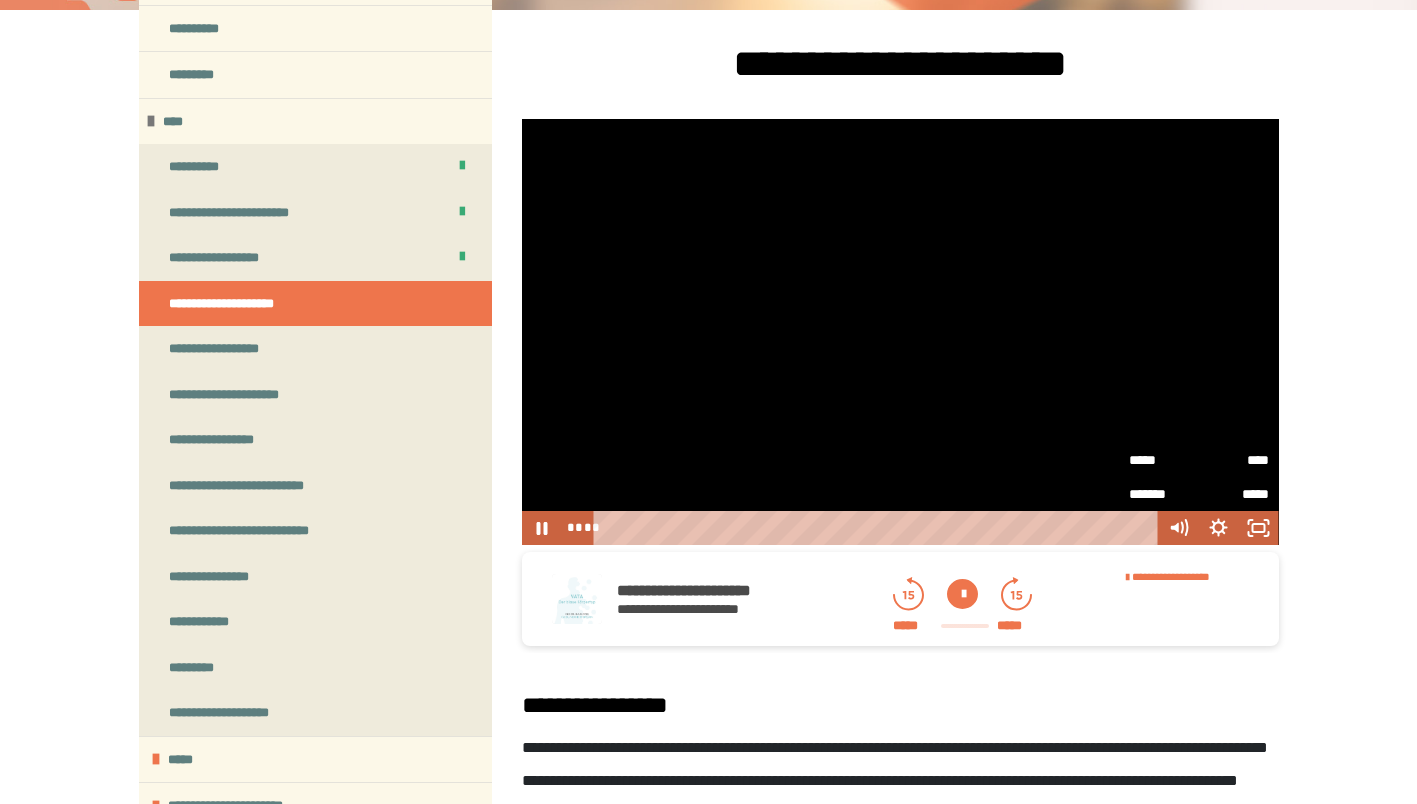 click on "****" at bounding box center (1234, 460) 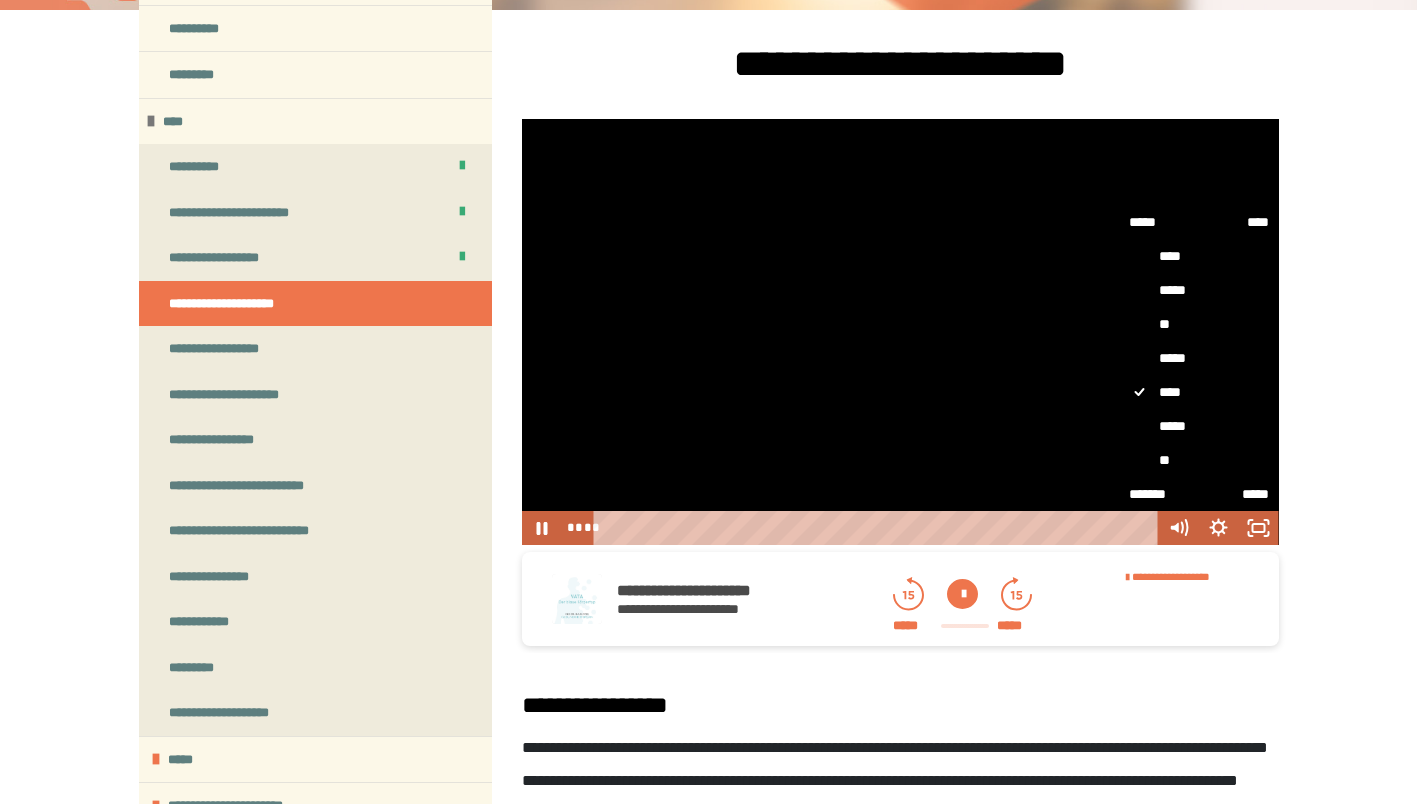 click on "*****" at bounding box center [1199, 290] 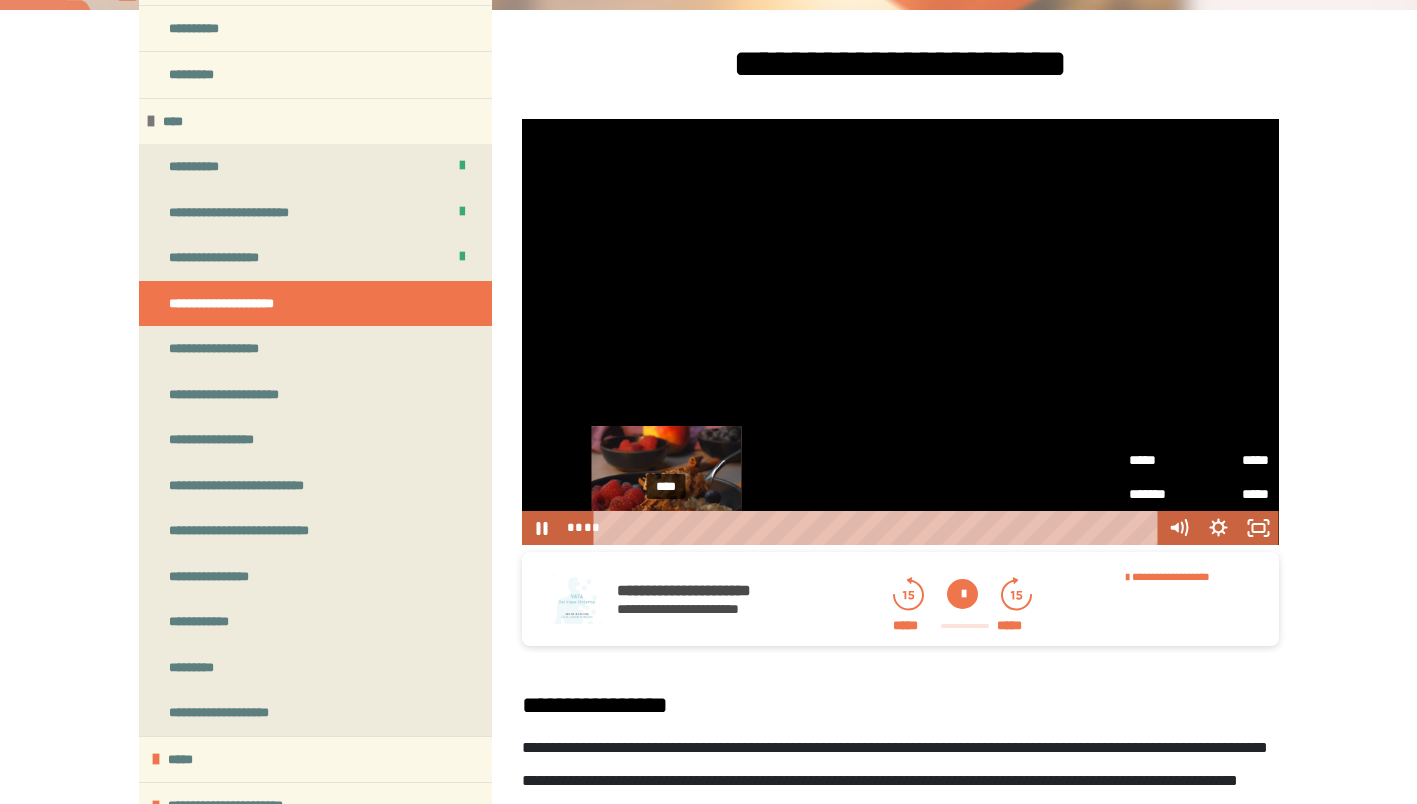 click on "****" at bounding box center [878, 528] 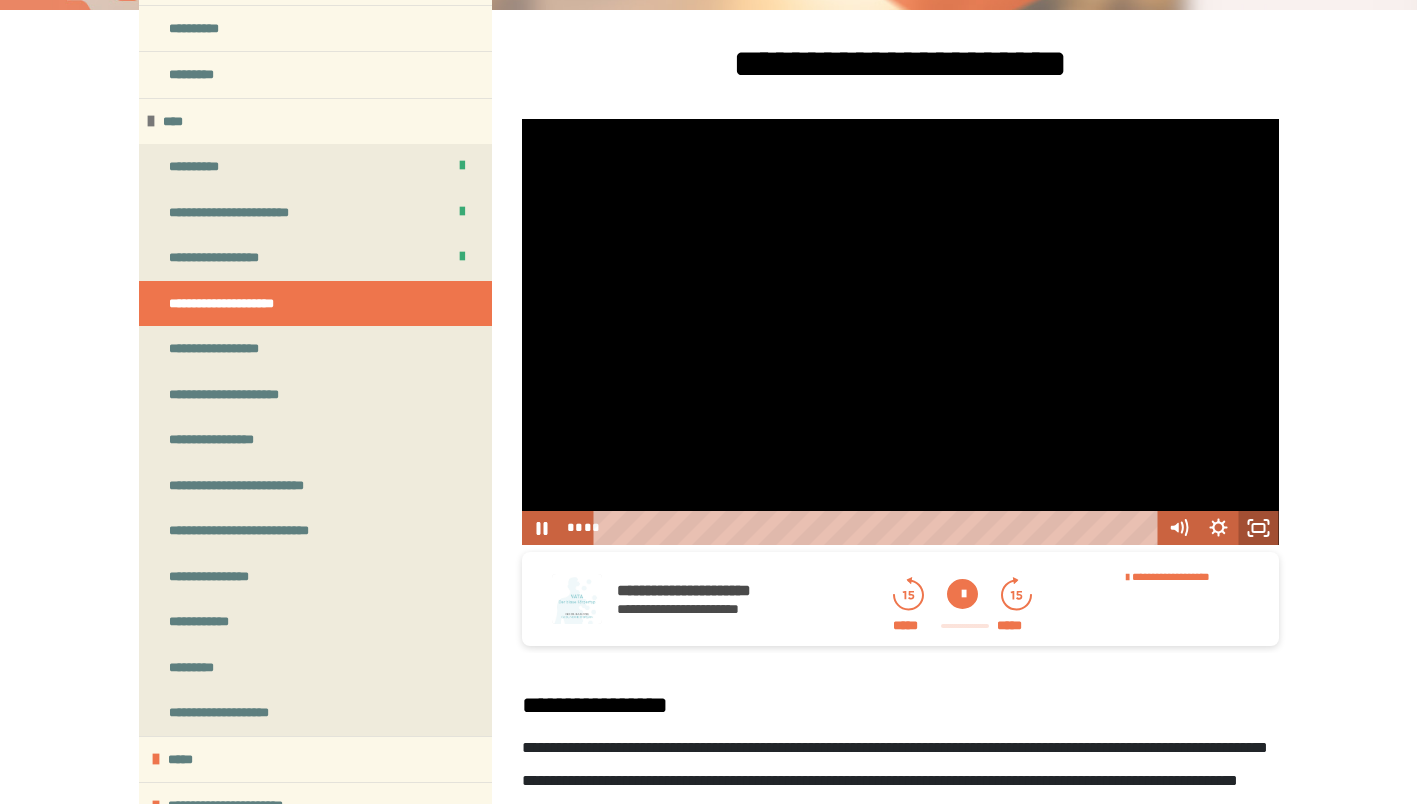 click 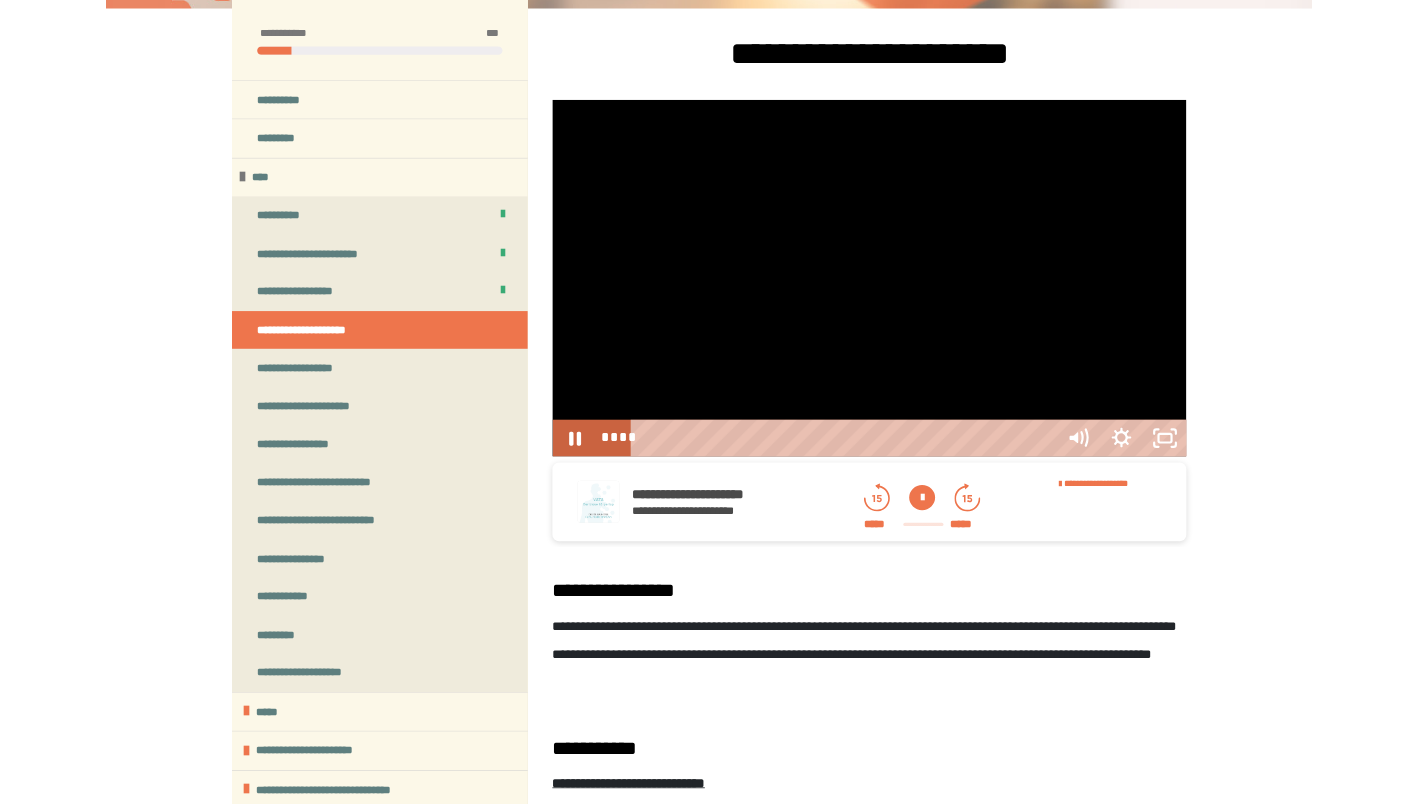 scroll, scrollTop: 10, scrollLeft: 0, axis: vertical 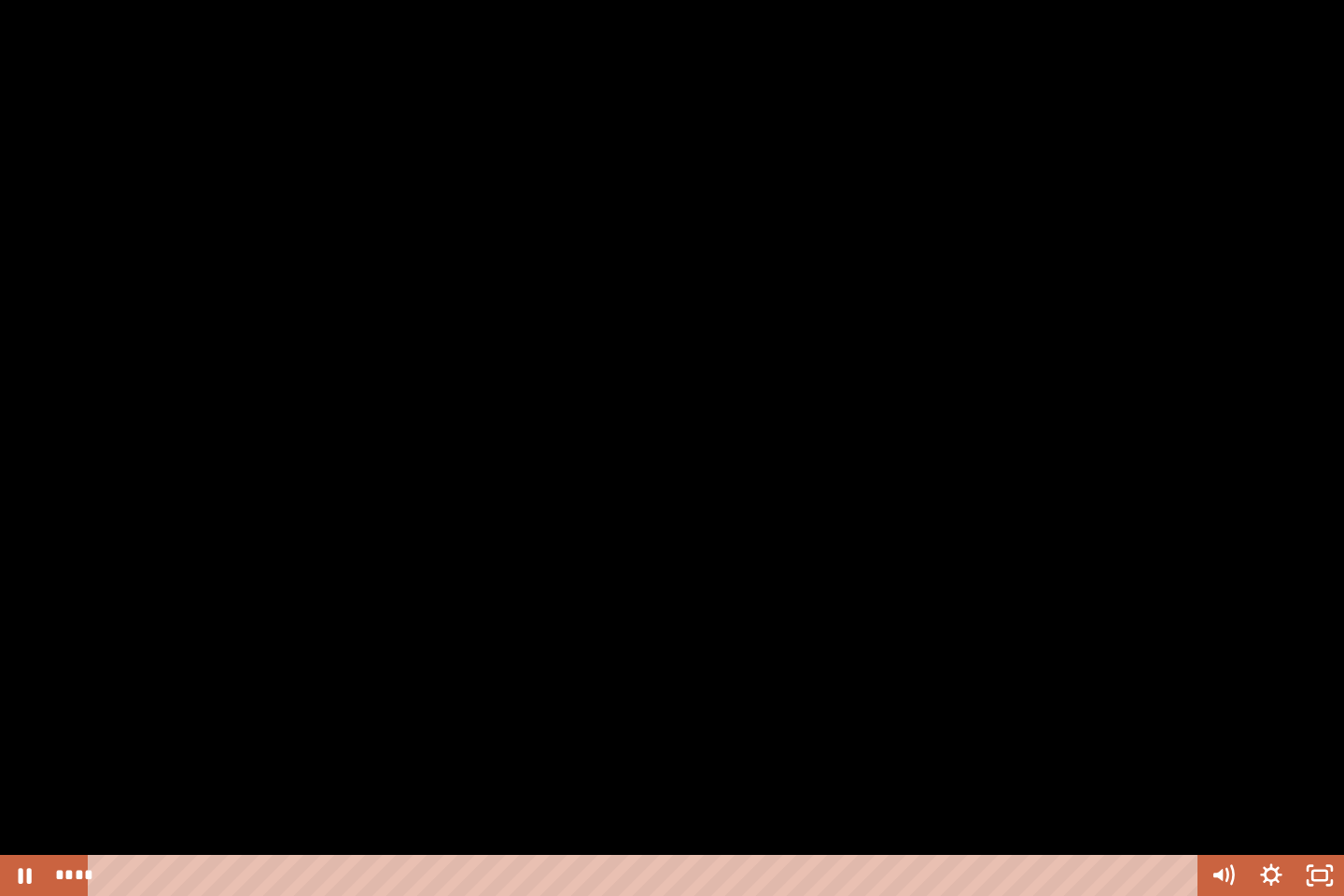 drag, startPoint x: 687, startPoint y: 612, endPoint x: 680, endPoint y: 622, distance: 12.206556 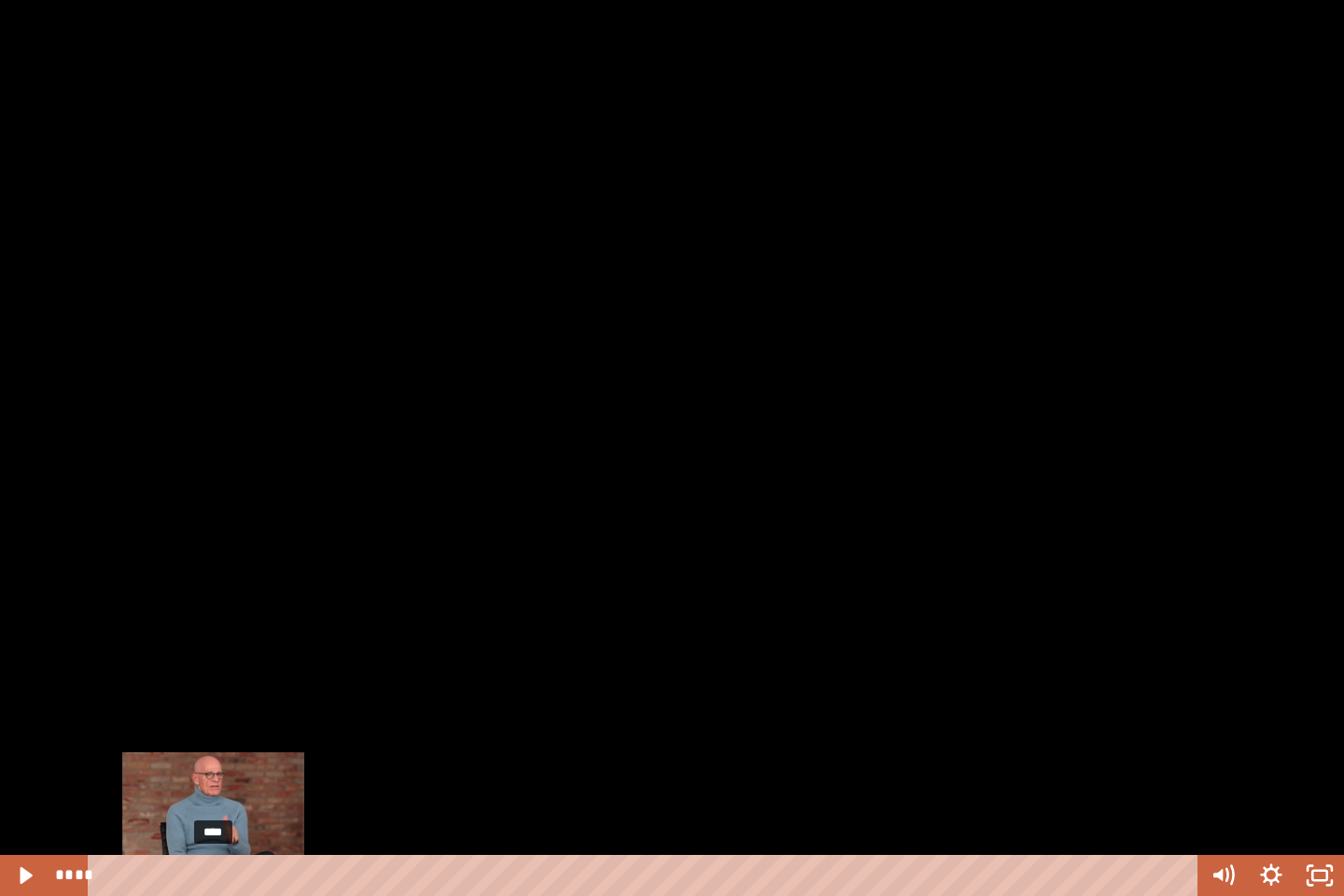 click on "****" at bounding box center [646, 875] 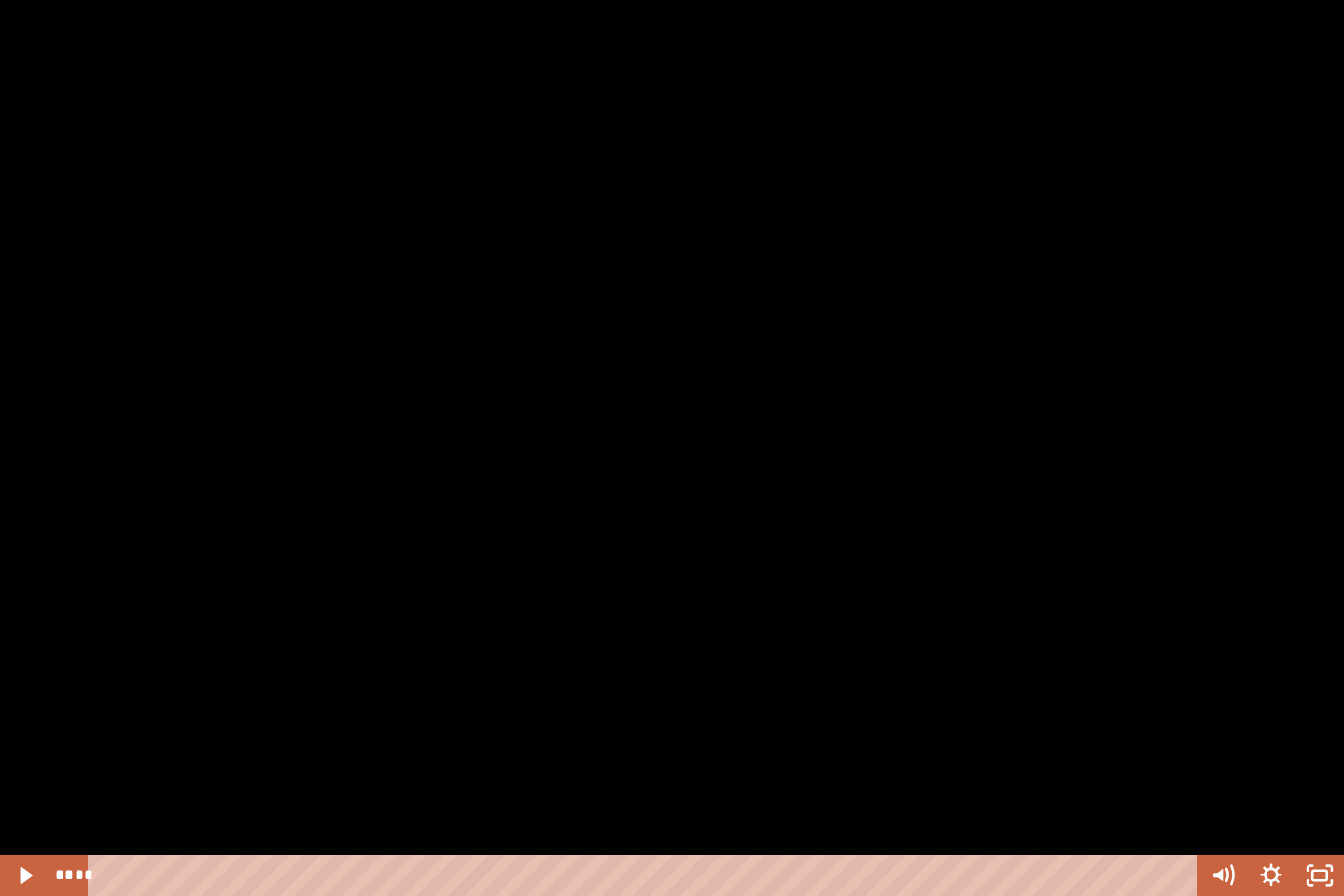 click at bounding box center [672, 448] 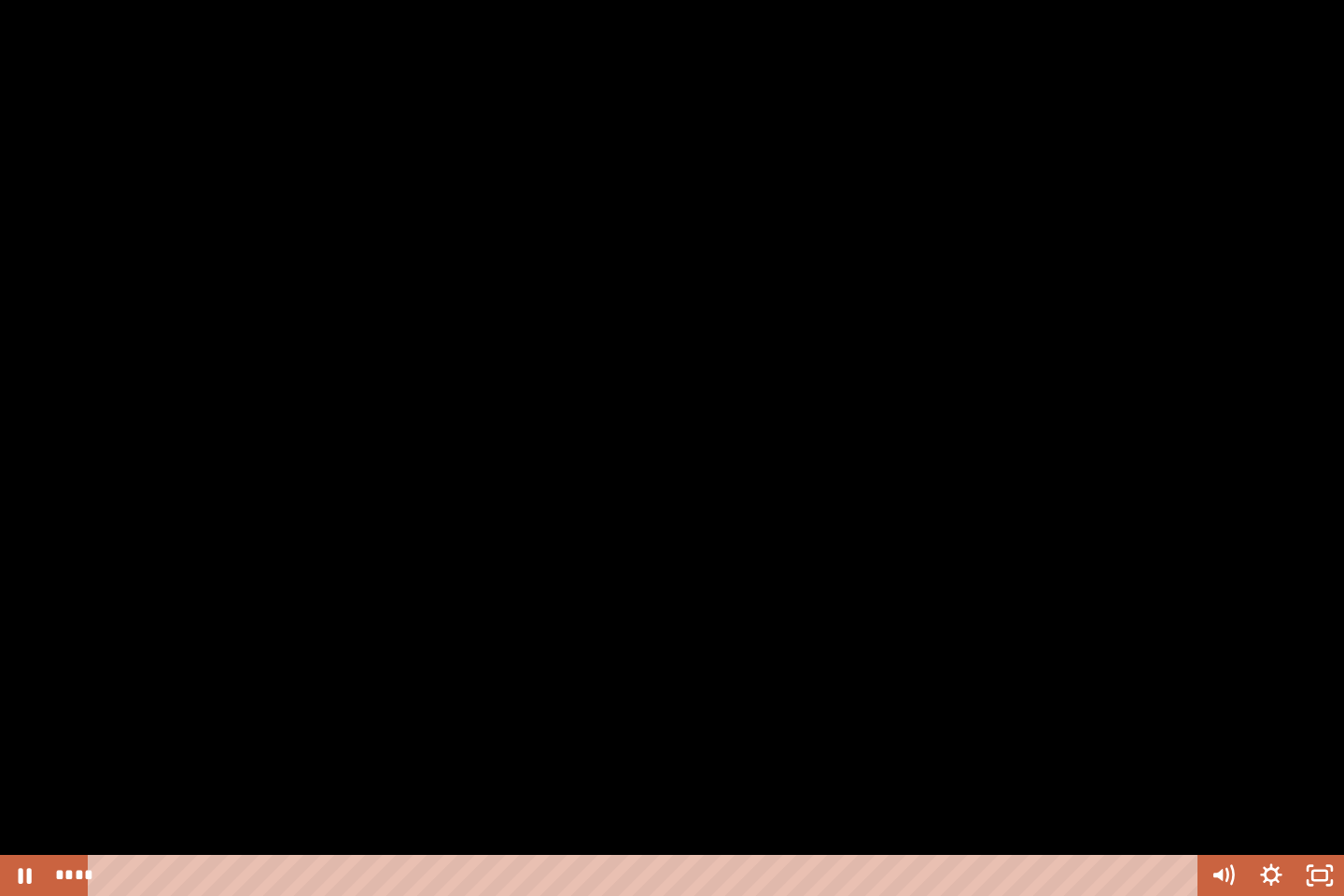 type 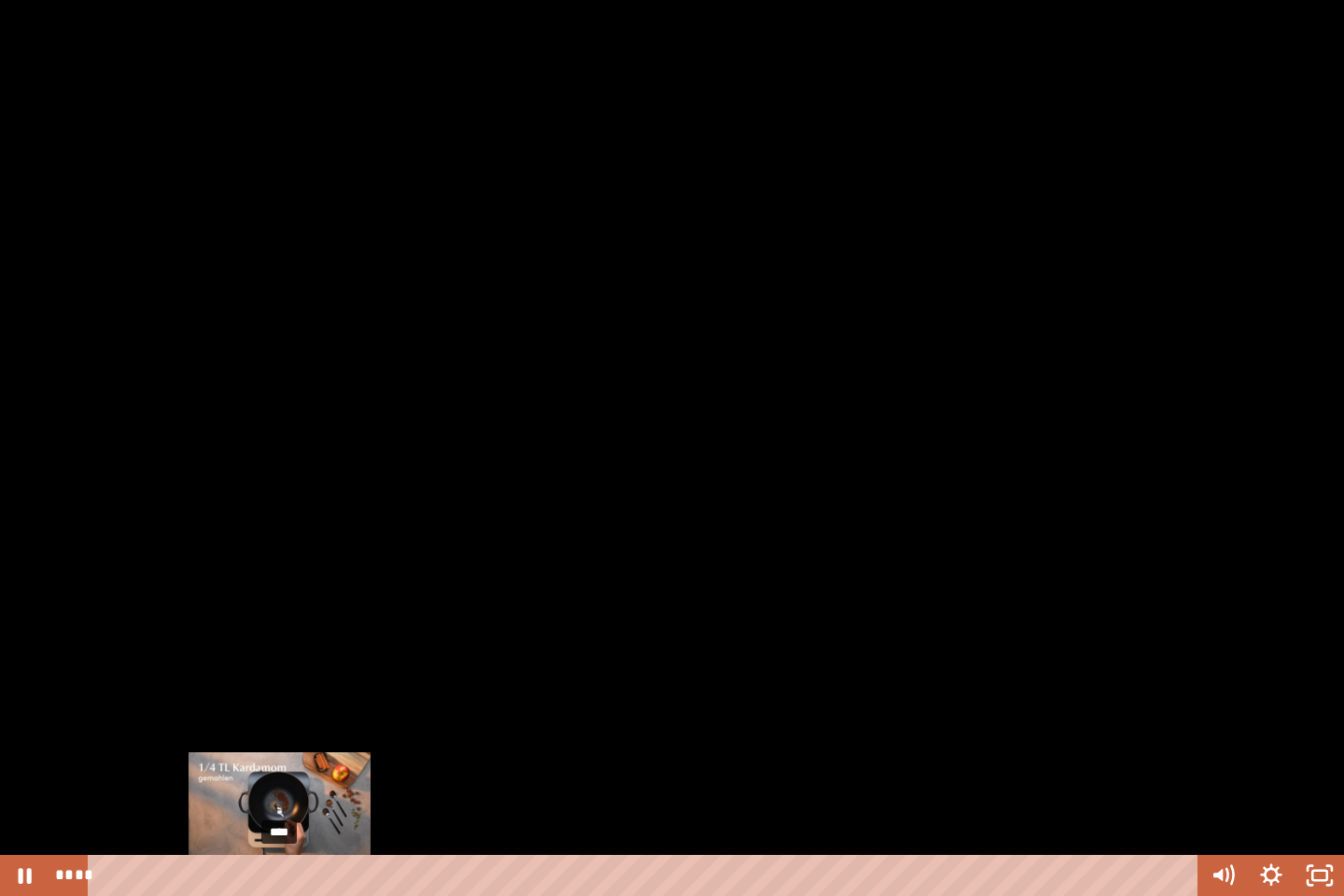 click on "****" at bounding box center (646, 875) 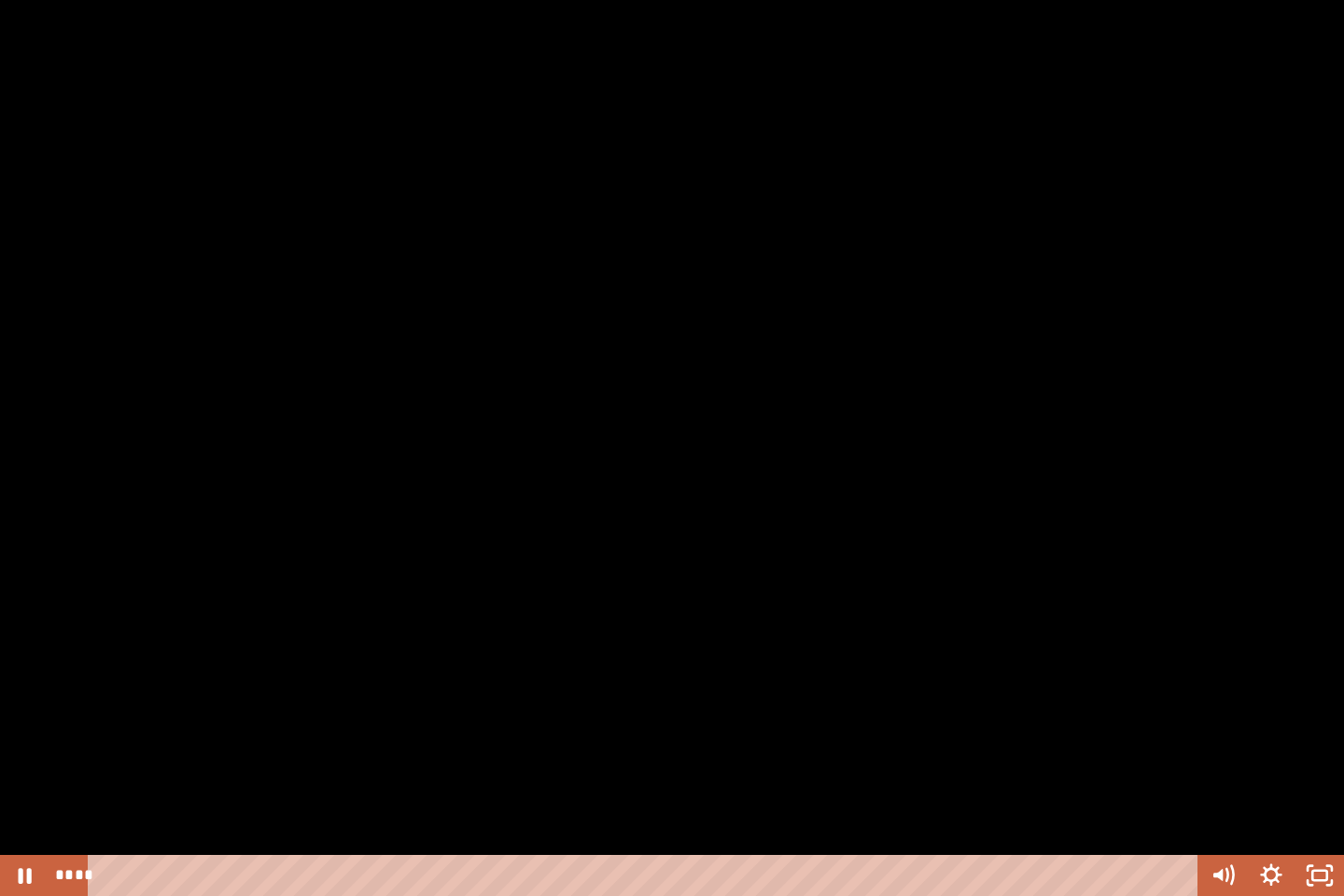 click at bounding box center [672, 448] 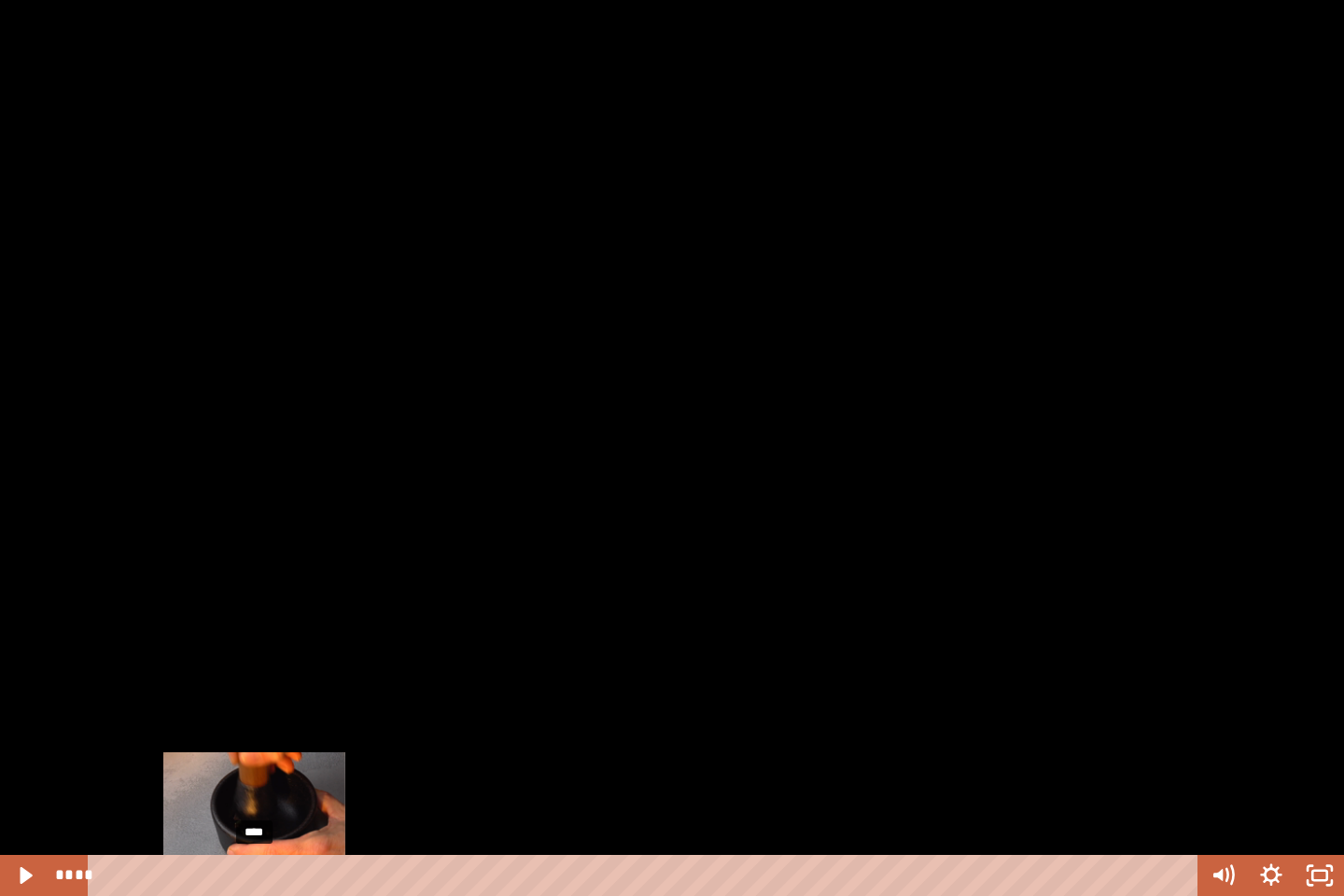 click on "****" at bounding box center [646, 875] 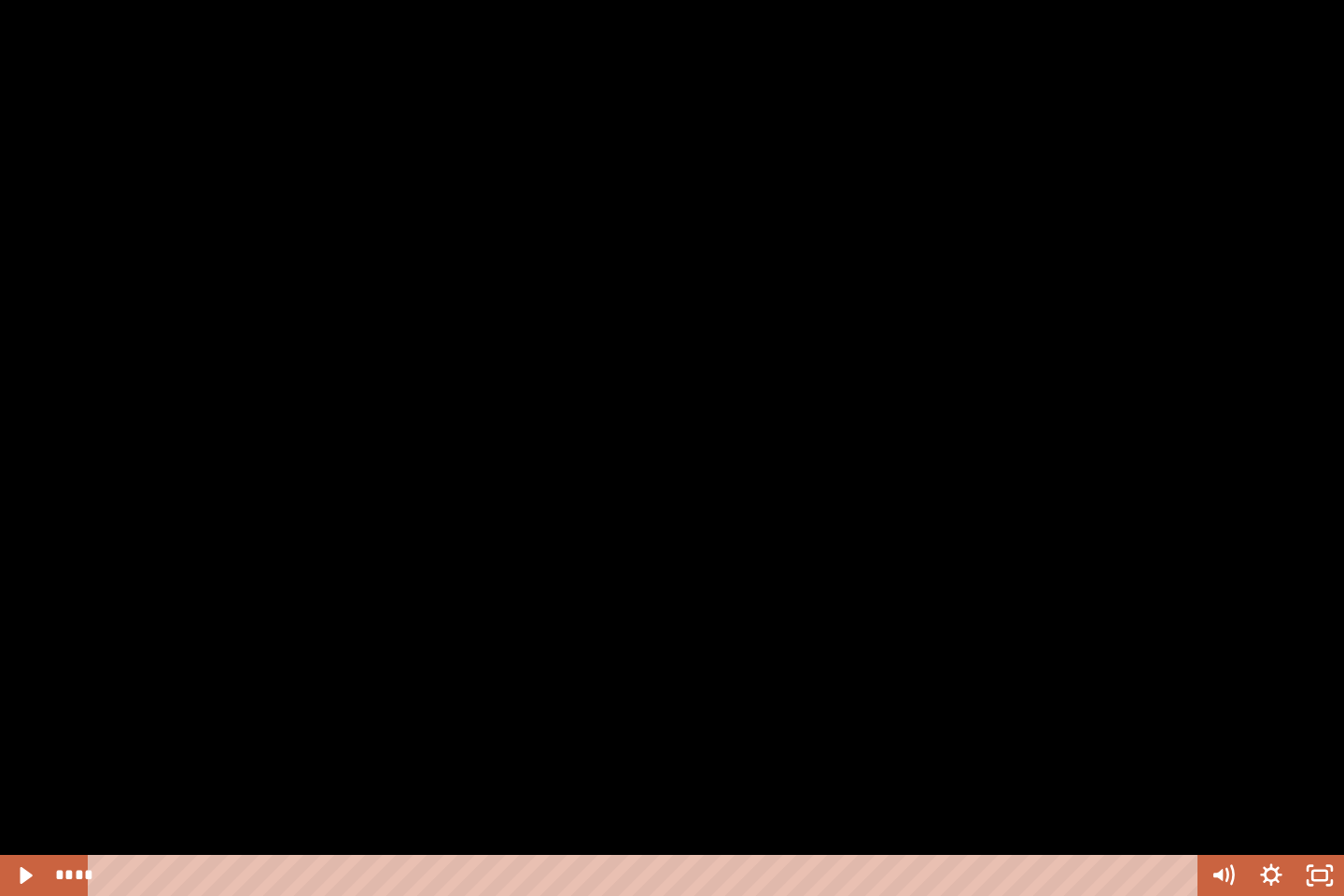 click at bounding box center [672, 448] 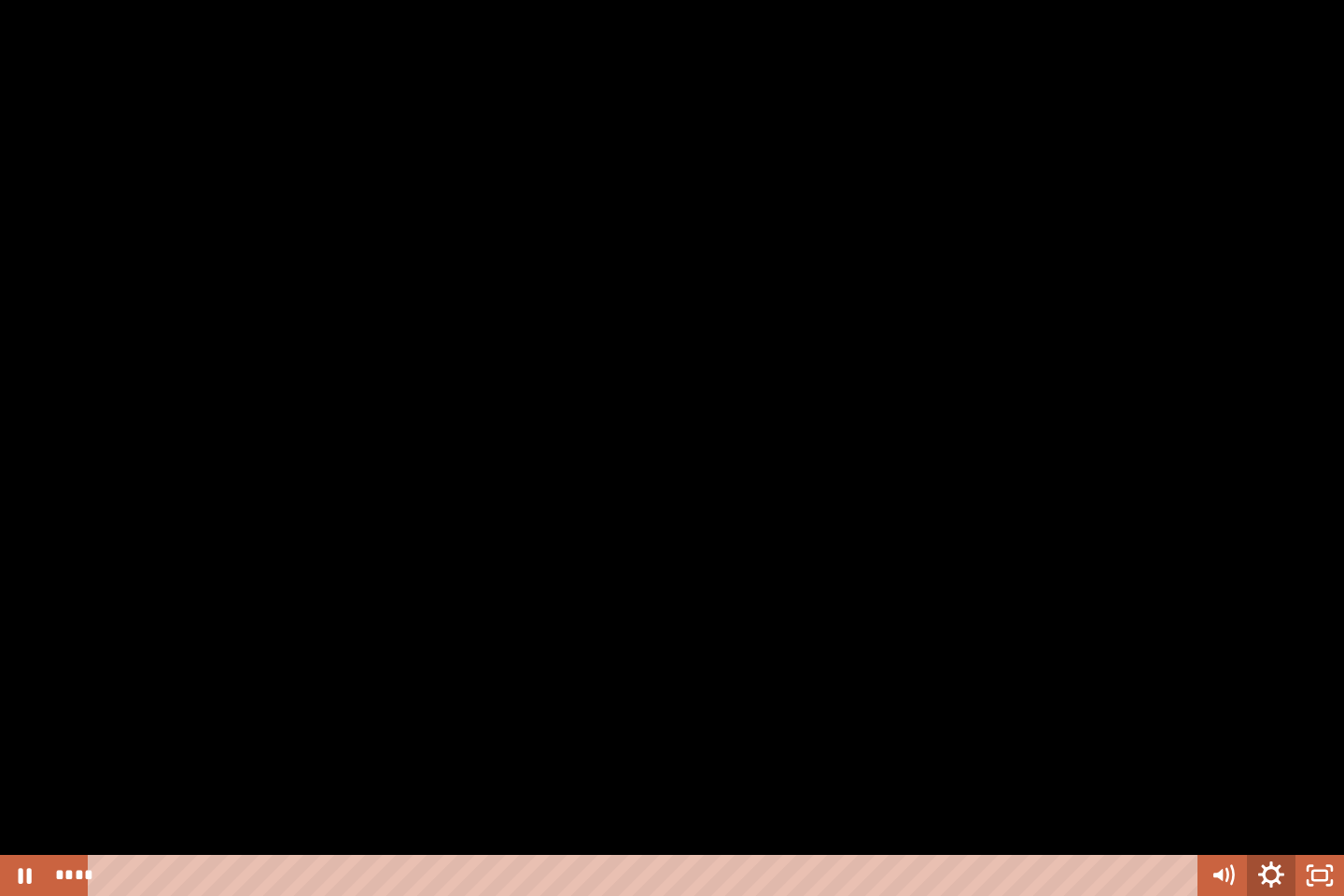 click 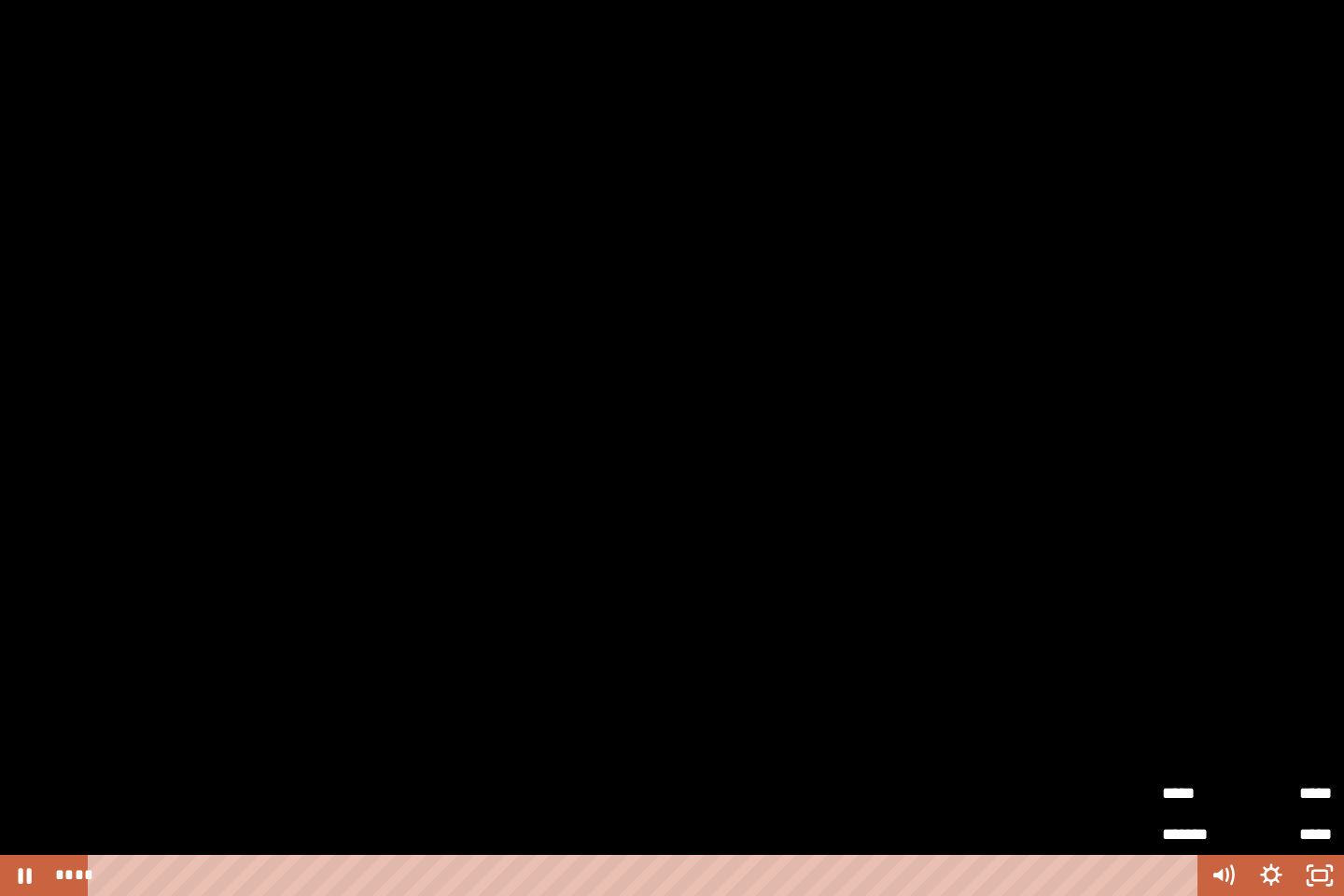 click on "*****" at bounding box center (1289, 793) 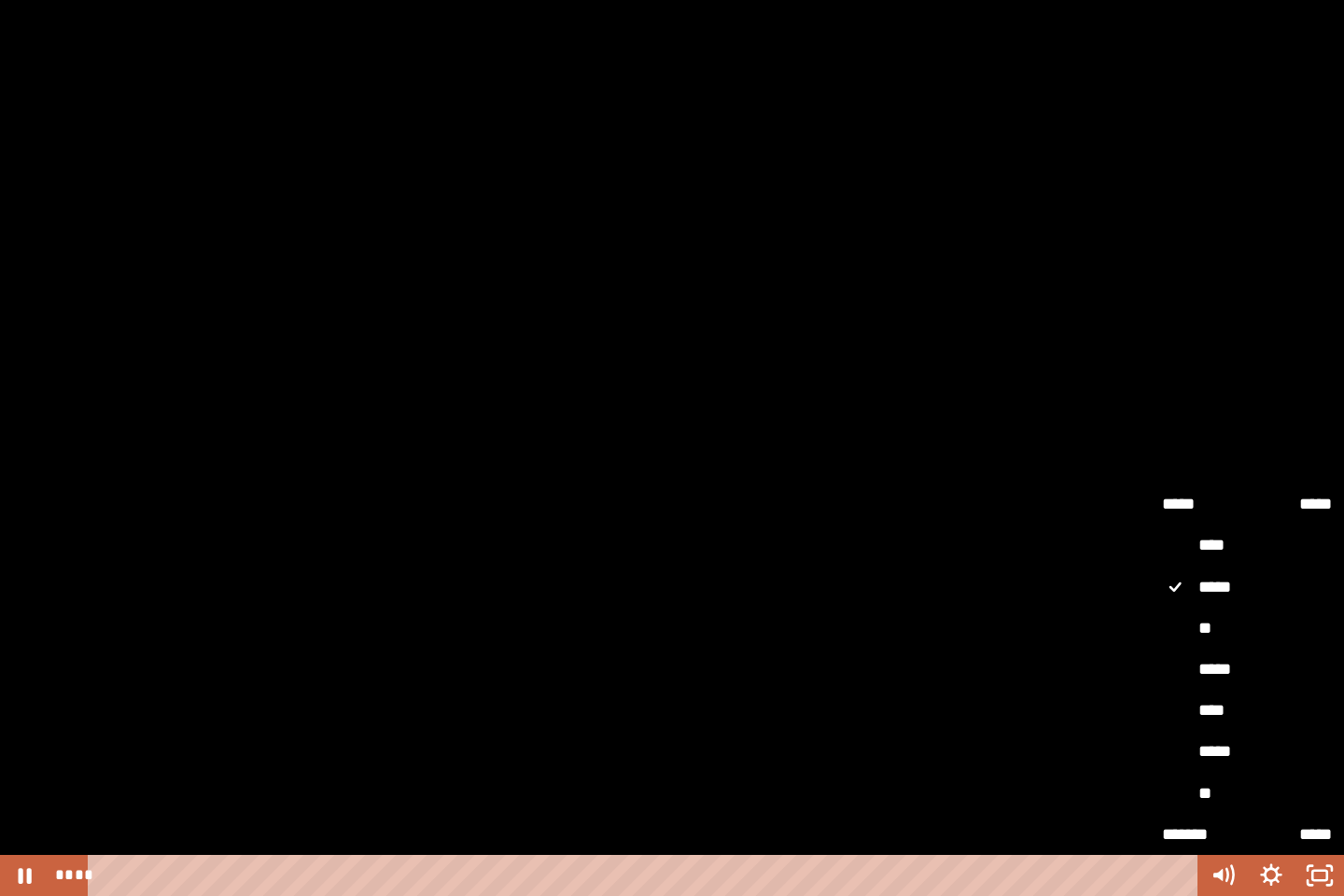 click on "*****" at bounding box center [1247, 670] 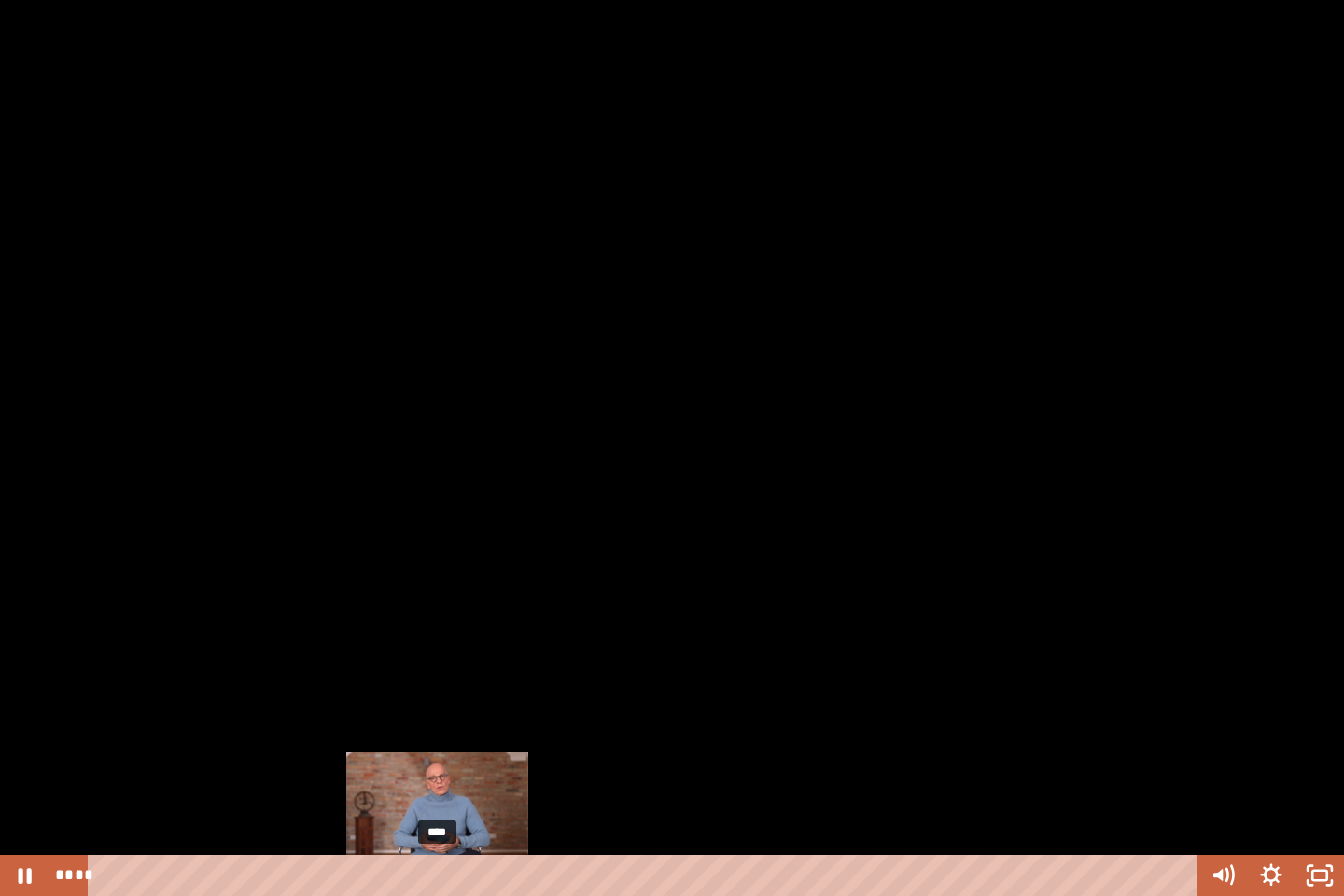 click on "****" at bounding box center (646, 875) 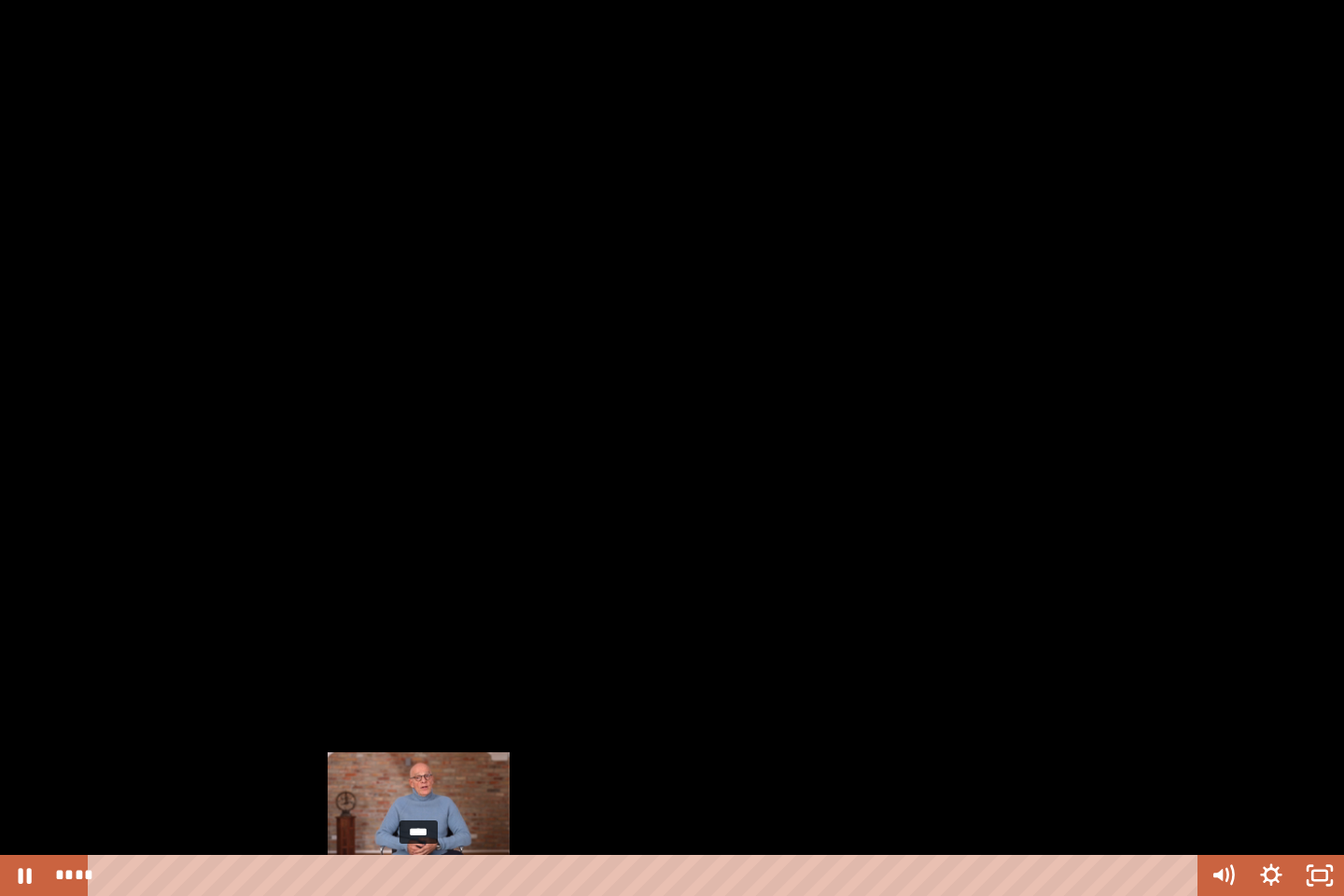 click on "****" at bounding box center [646, 875] 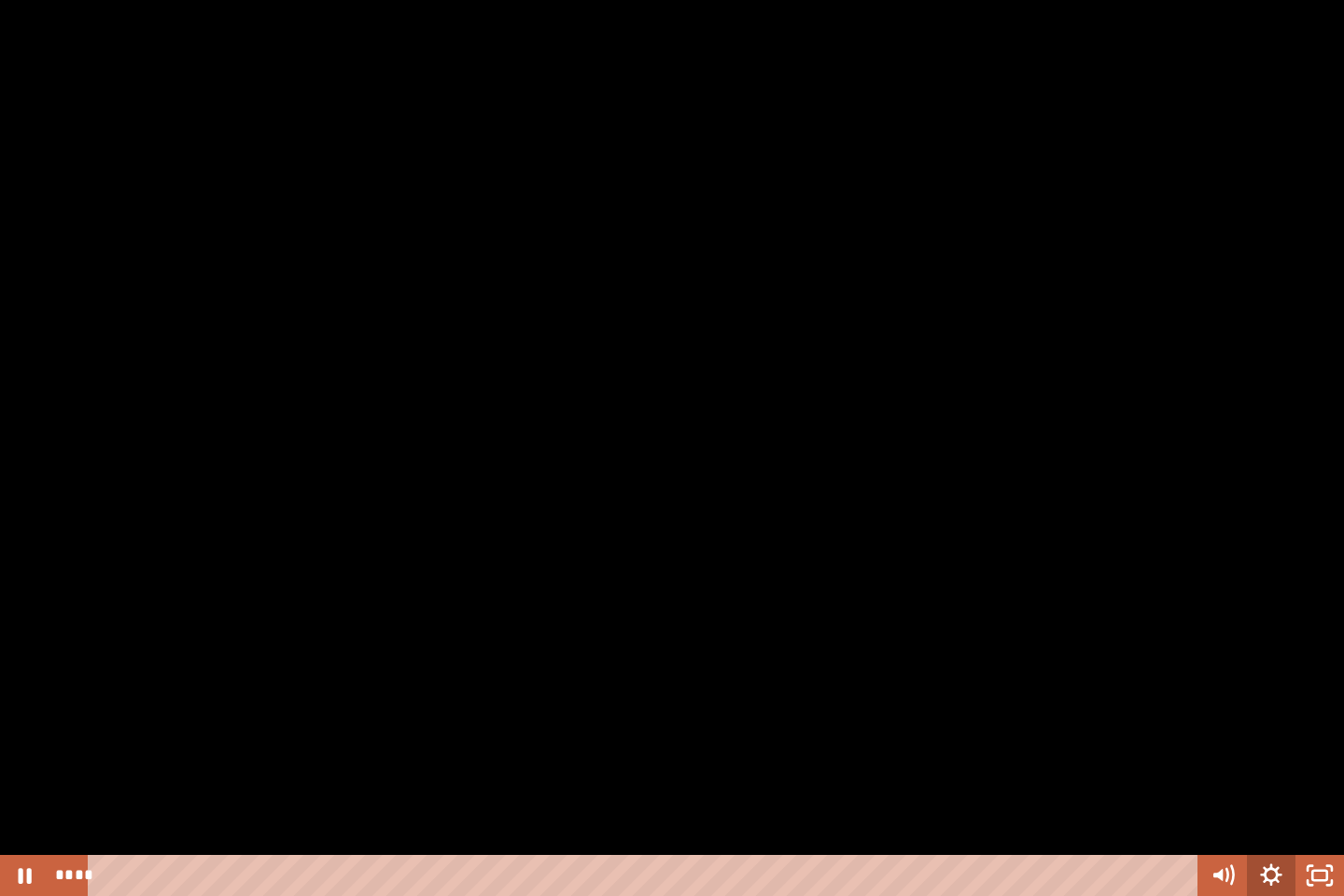 click 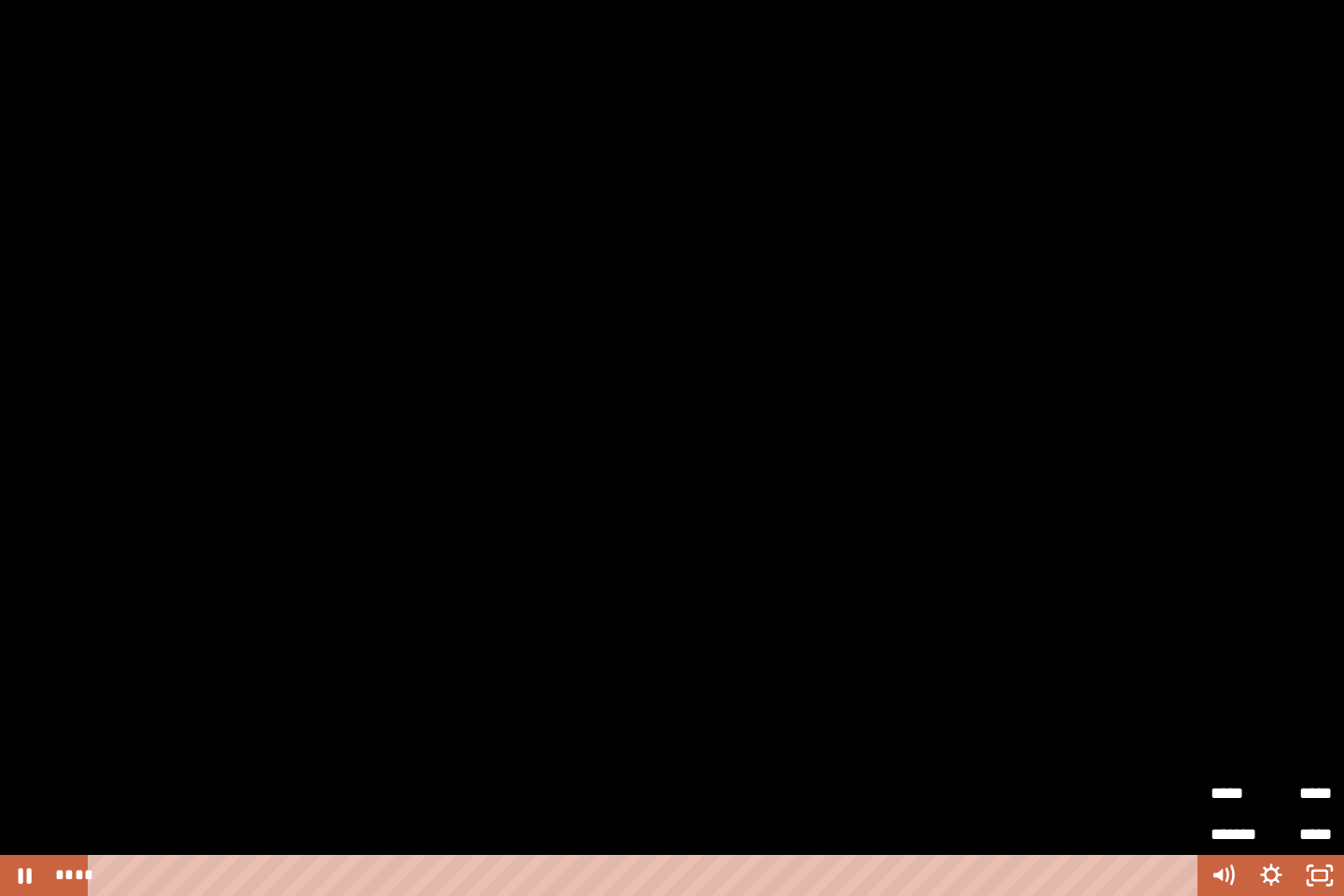 click on "*****" at bounding box center [1301, 793] 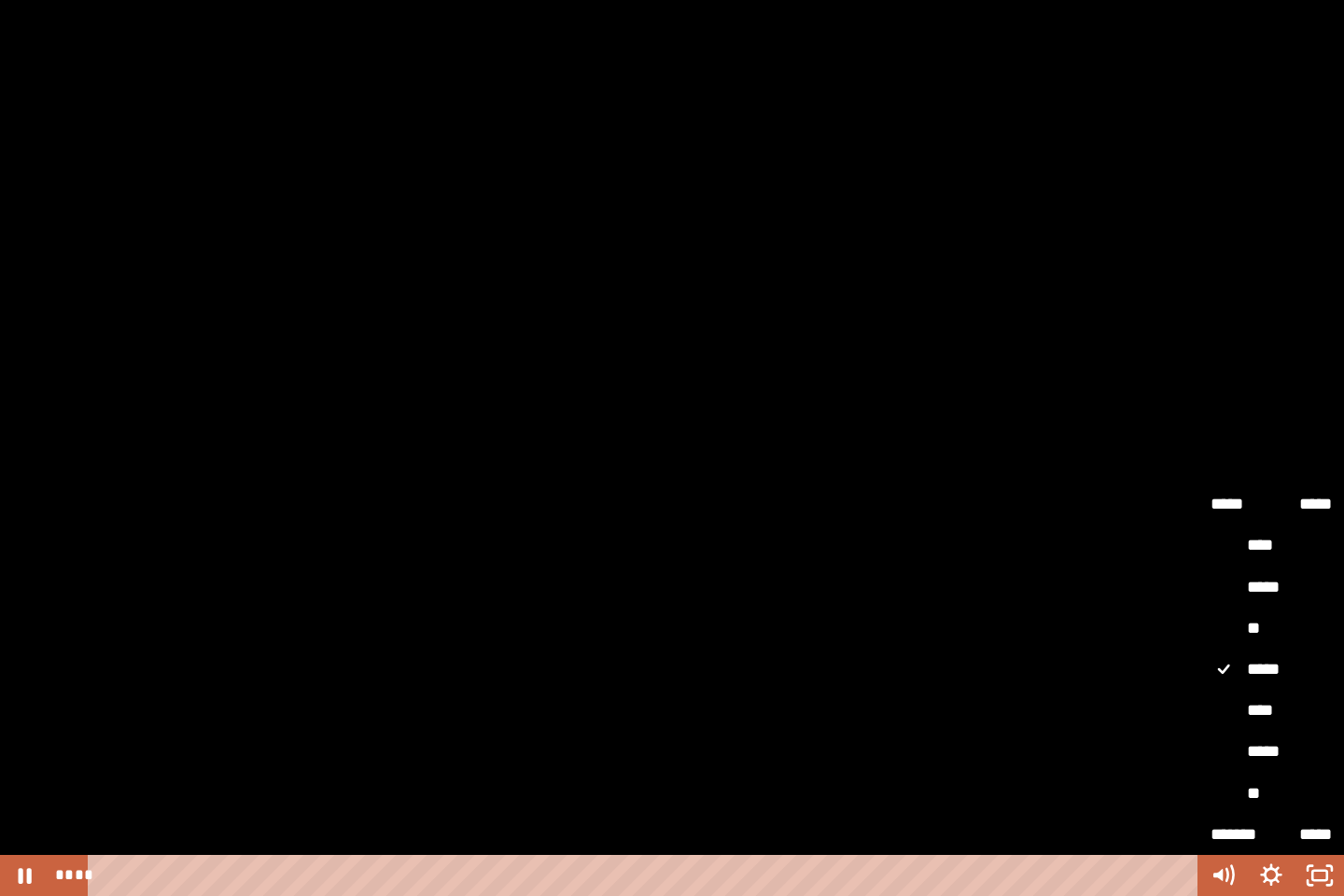 click on "****" at bounding box center [1271, 711] 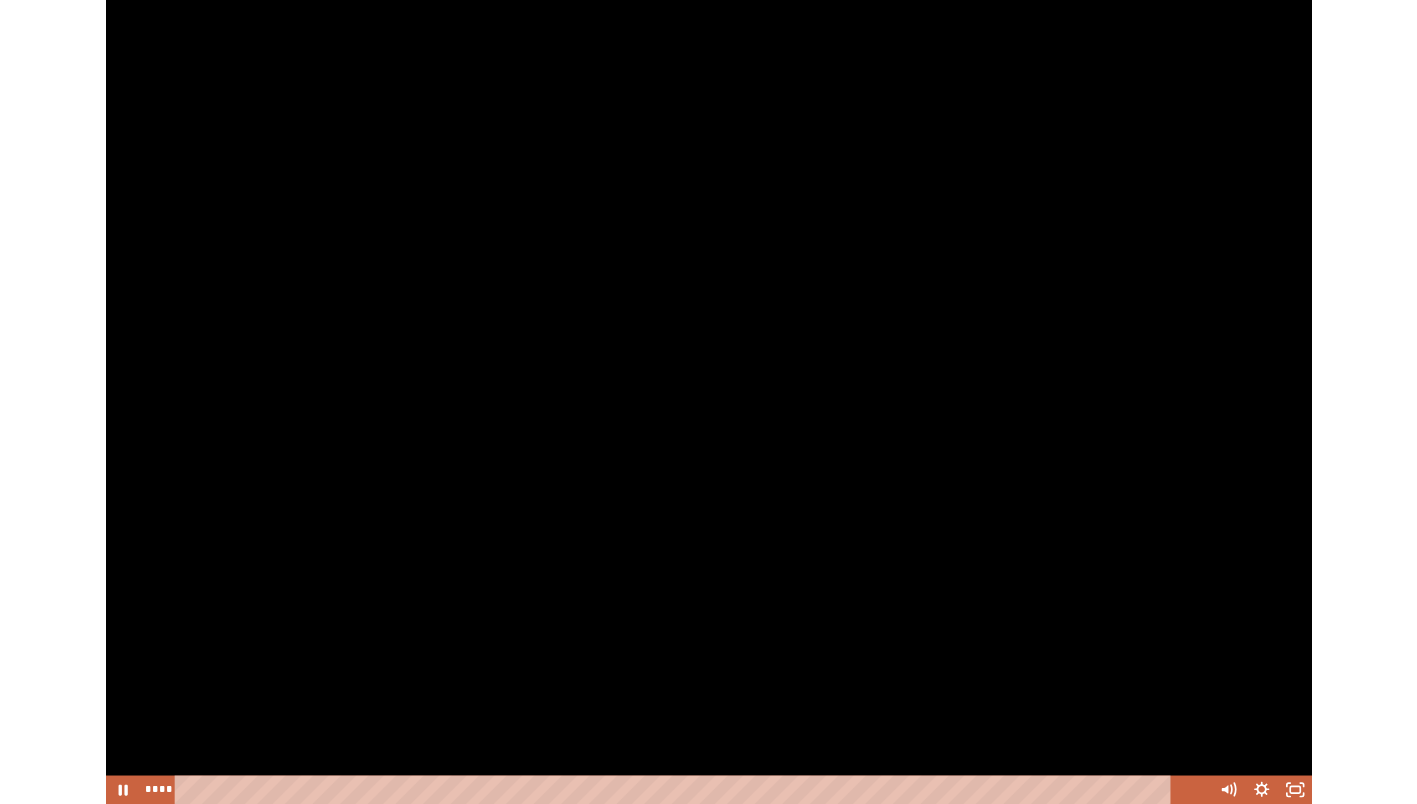scroll, scrollTop: 100, scrollLeft: 0, axis: vertical 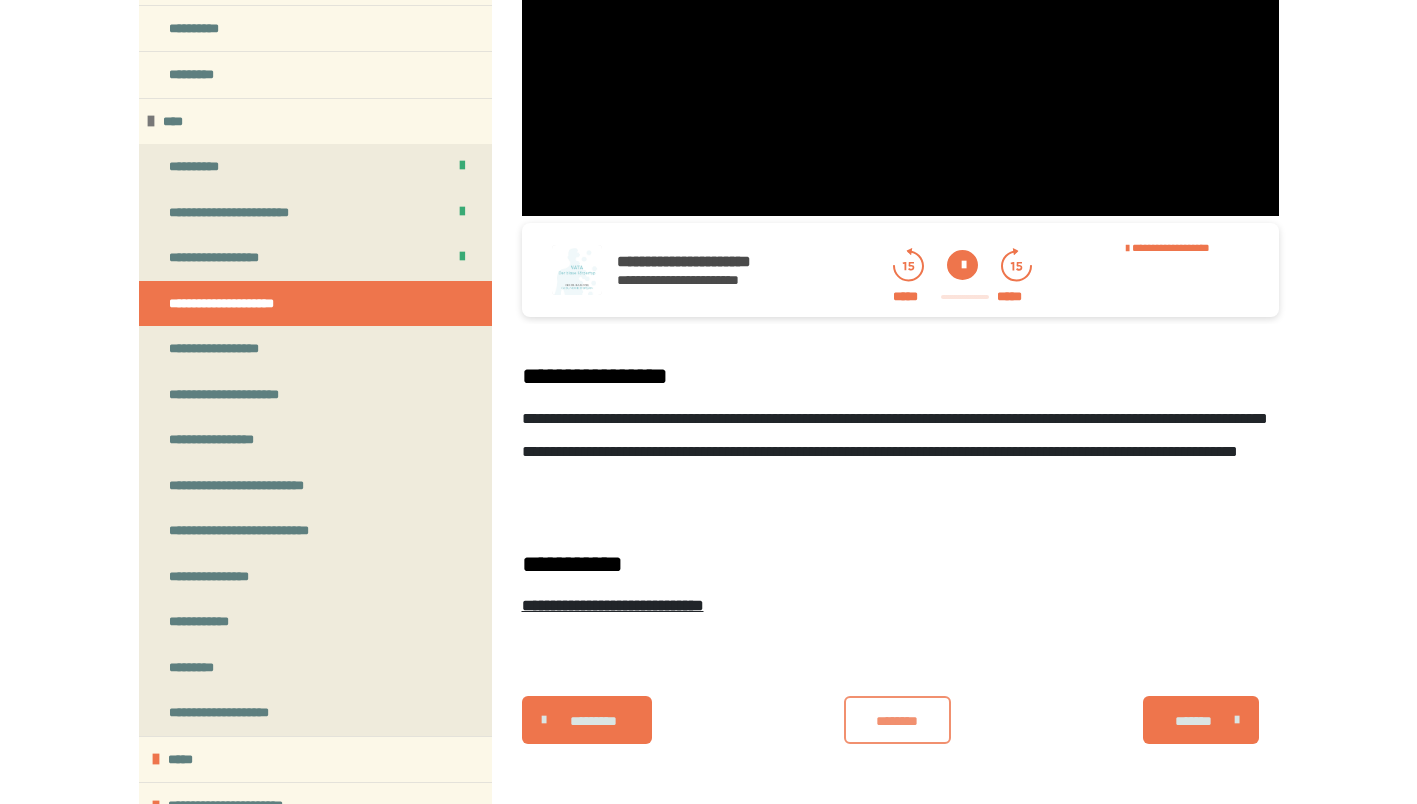 click on "********" at bounding box center [897, 721] 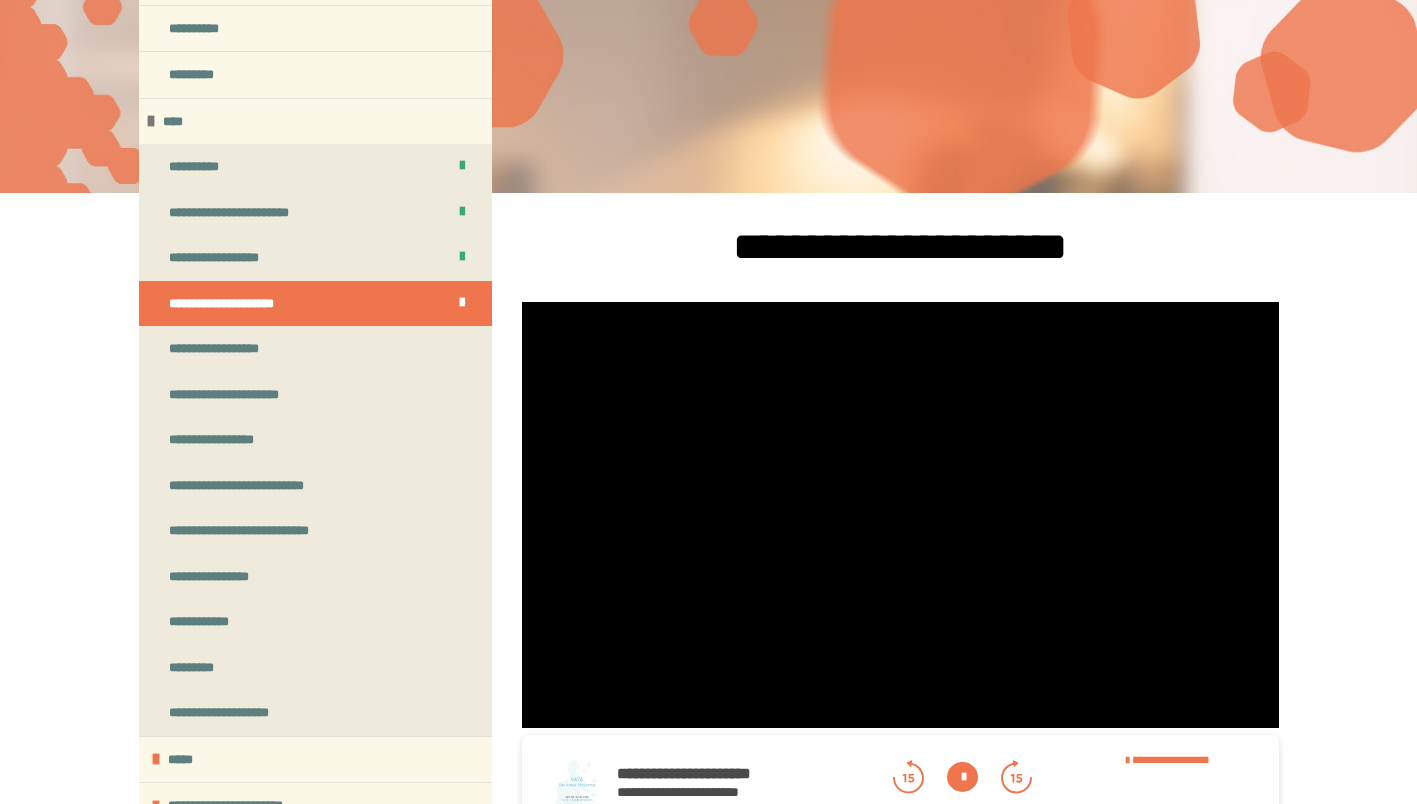 scroll, scrollTop: 0, scrollLeft: 0, axis: both 